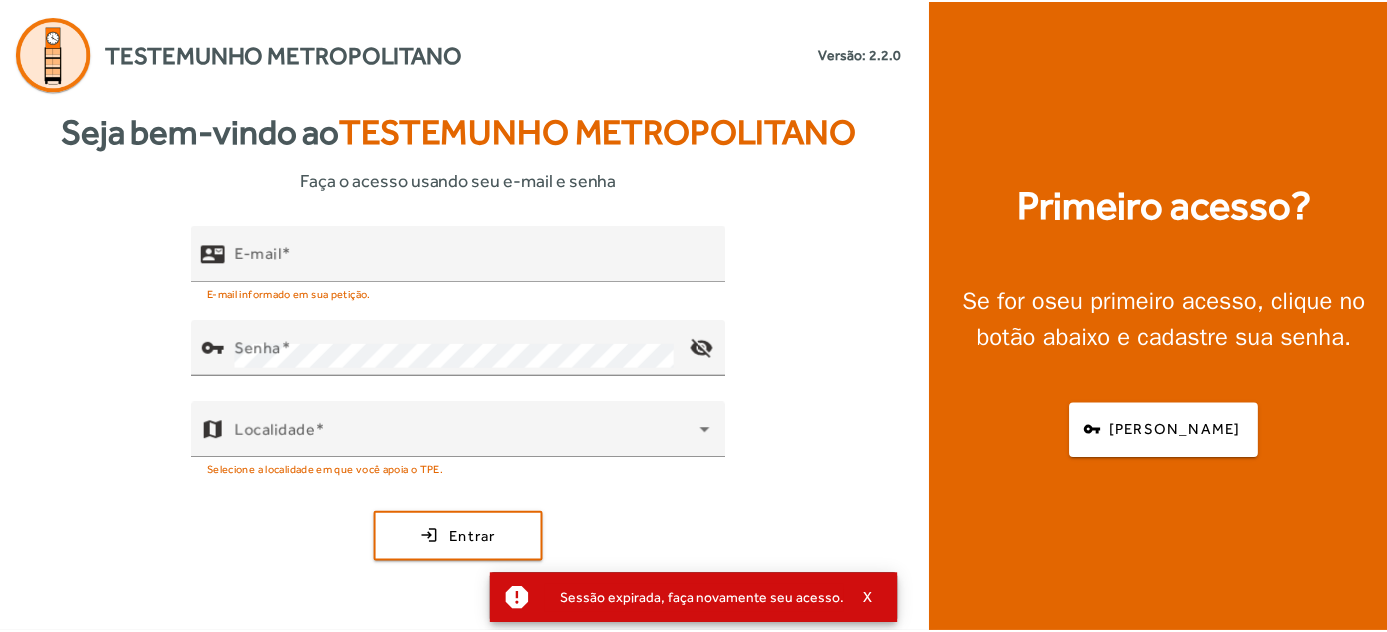 scroll, scrollTop: 0, scrollLeft: 0, axis: both 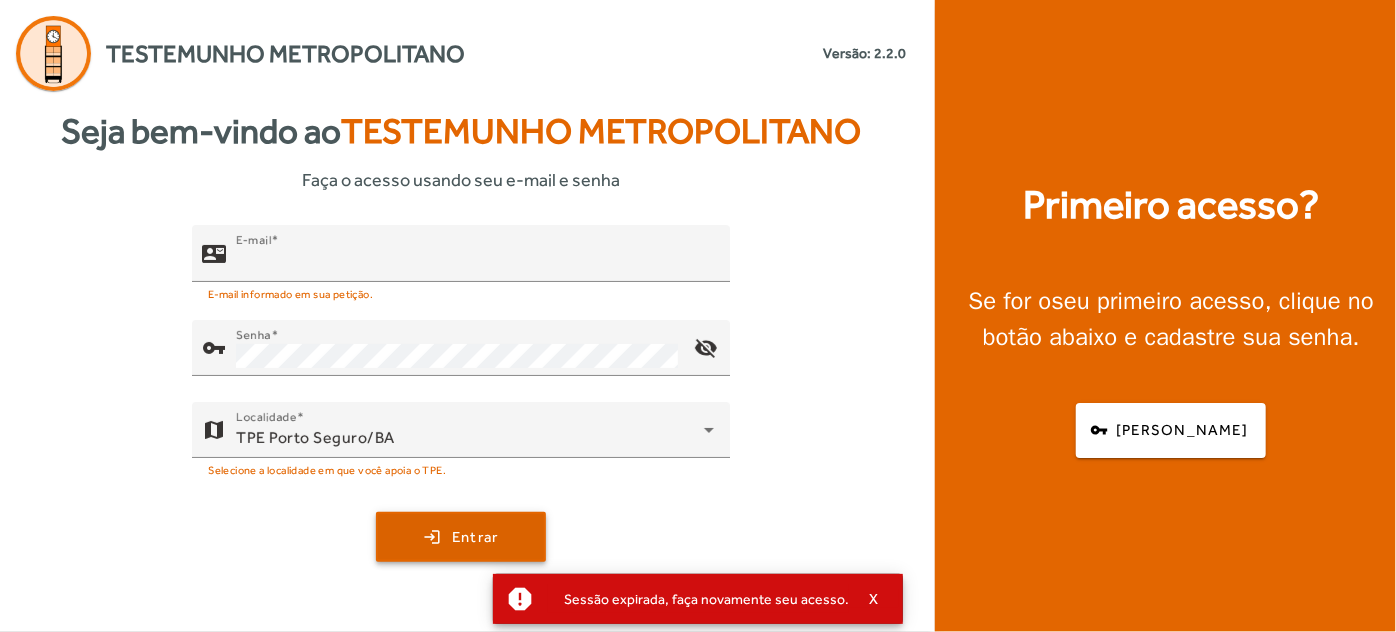 type on "**********" 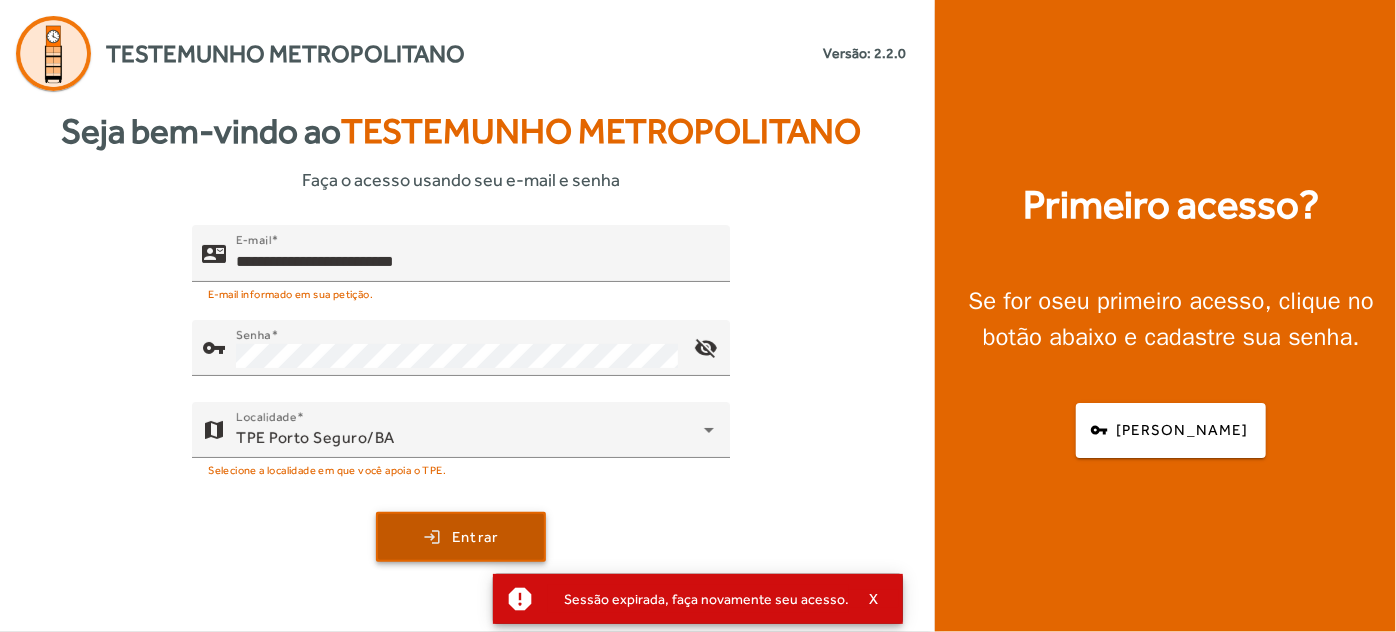 click on "Entrar" 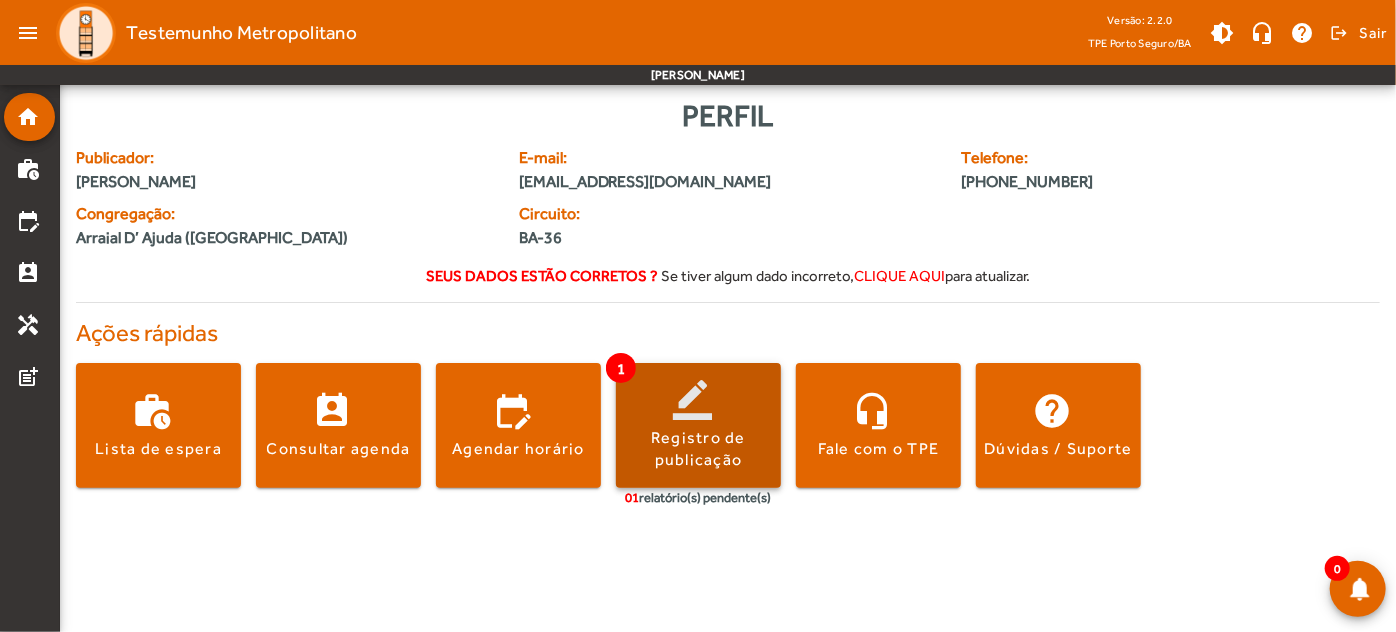 click 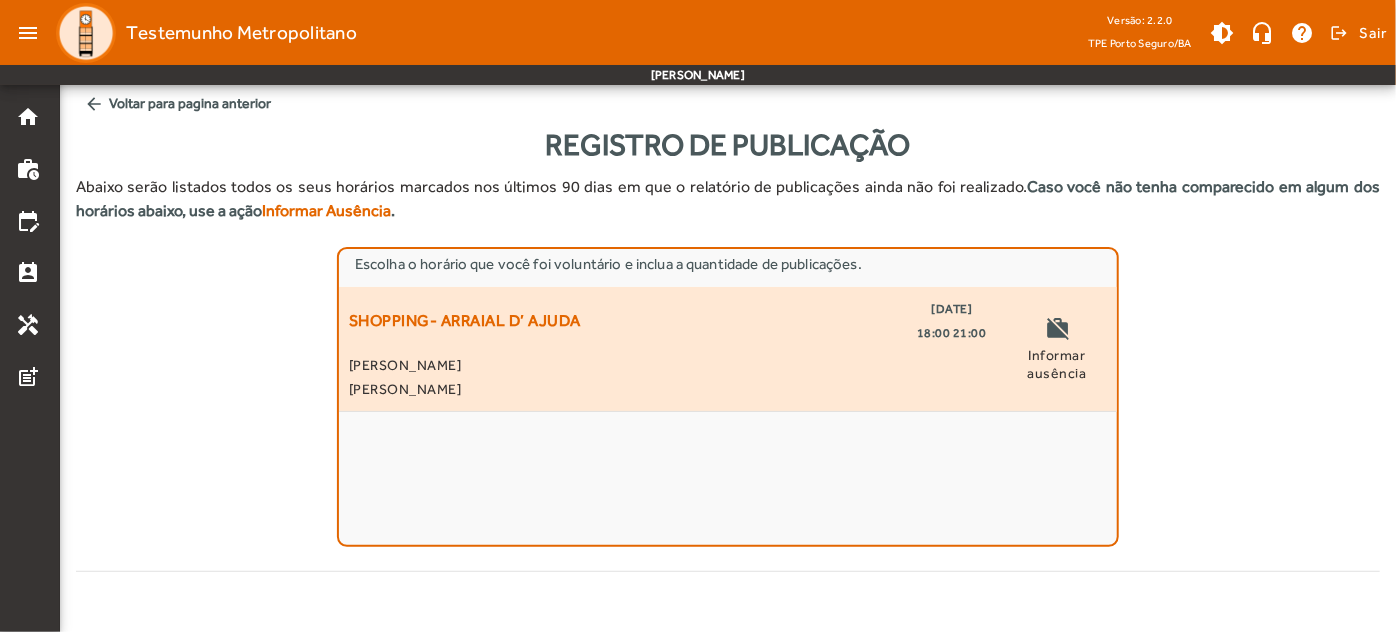 click on "Informar ausência" 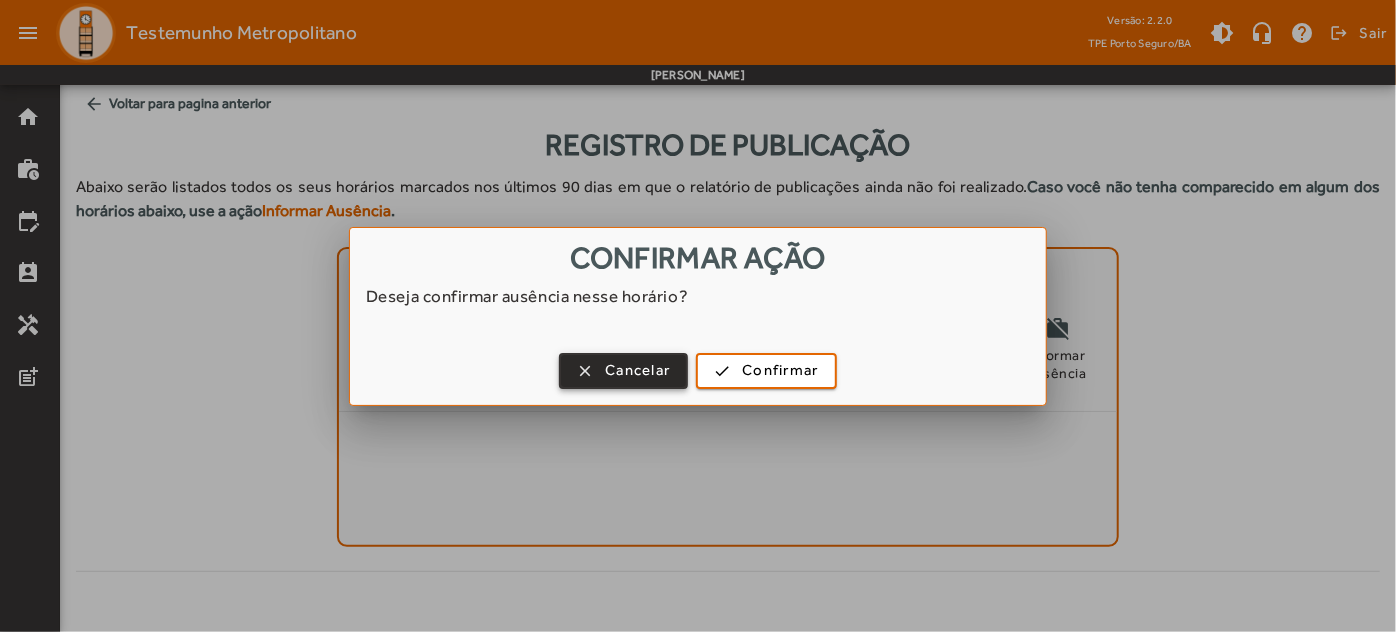 click on "Cancelar" at bounding box center [637, 370] 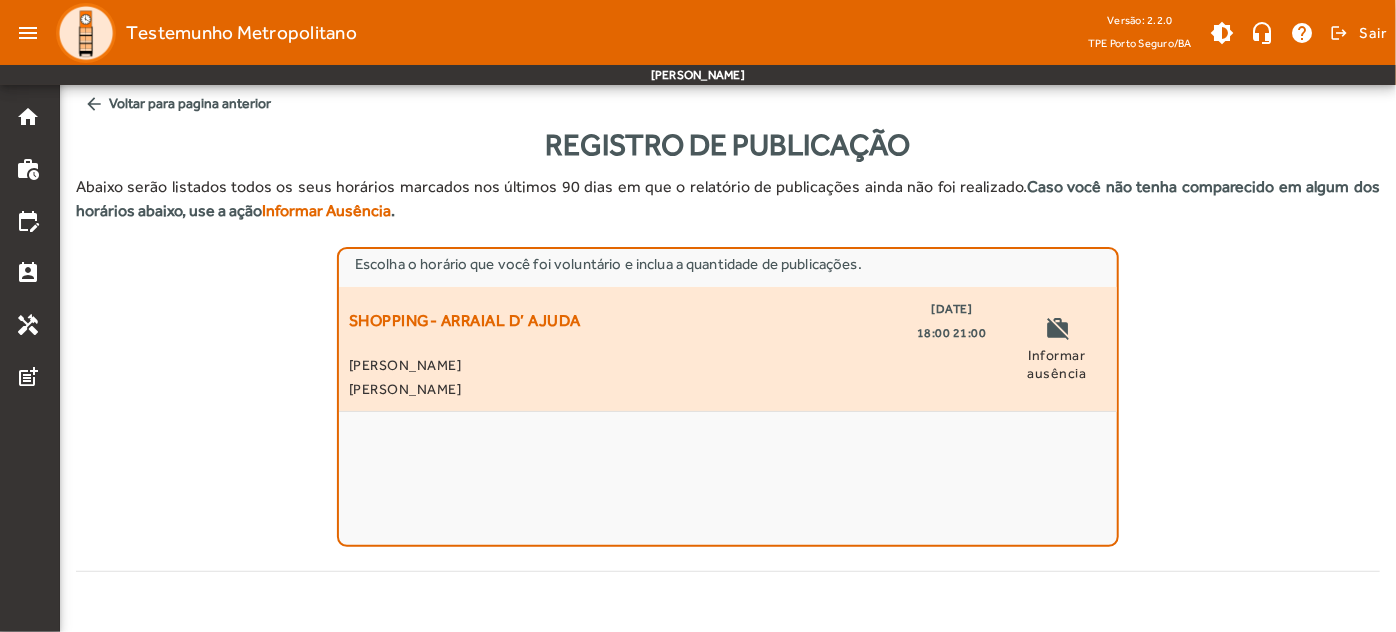 click on "18:00 21:00" 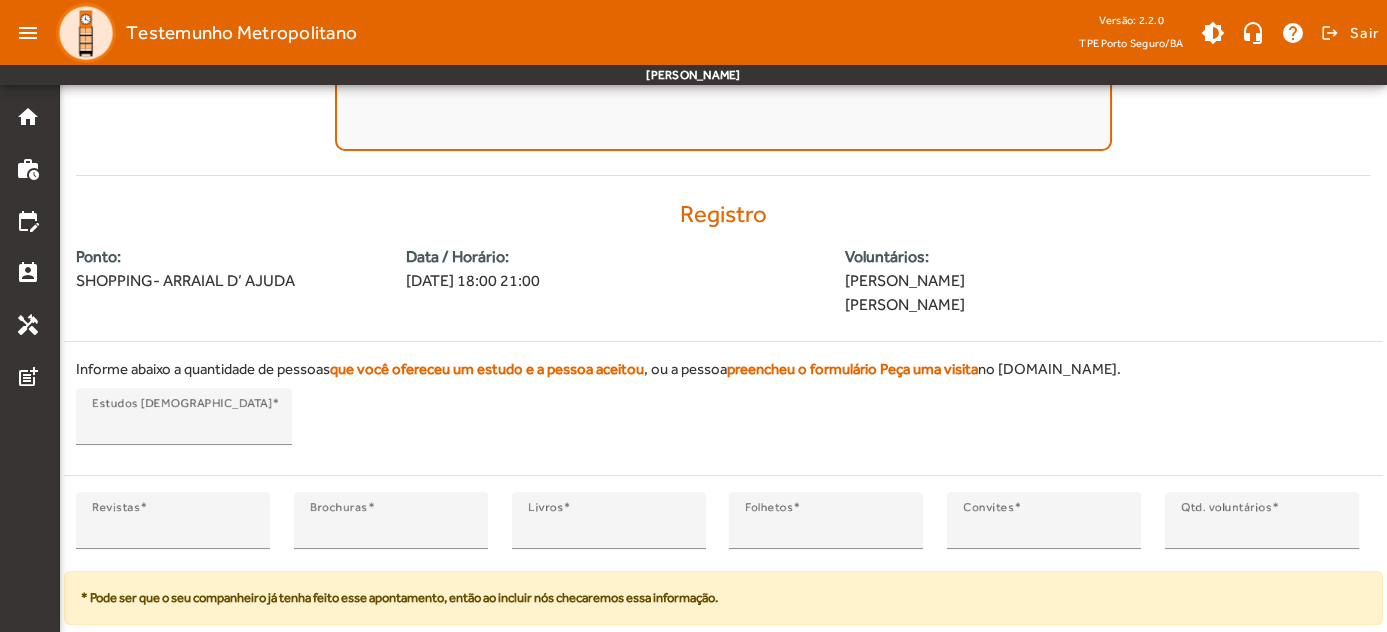 scroll, scrollTop: 445, scrollLeft: 0, axis: vertical 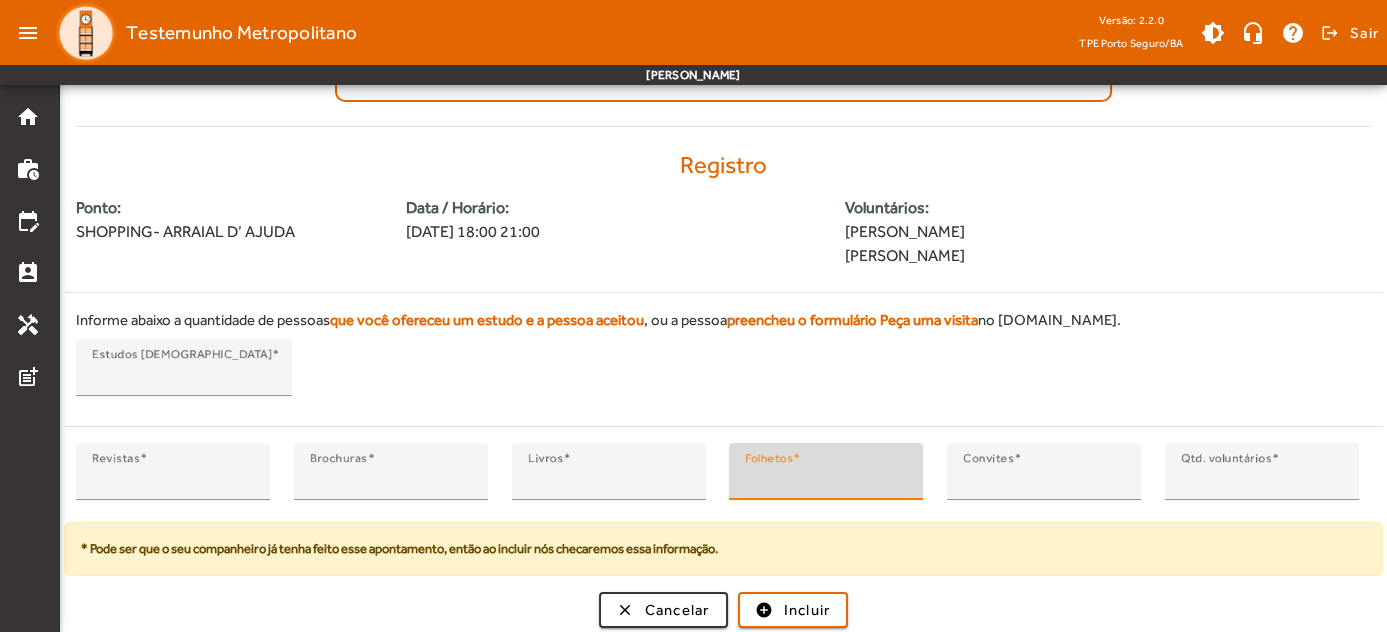 click on "*" at bounding box center (826, 480) 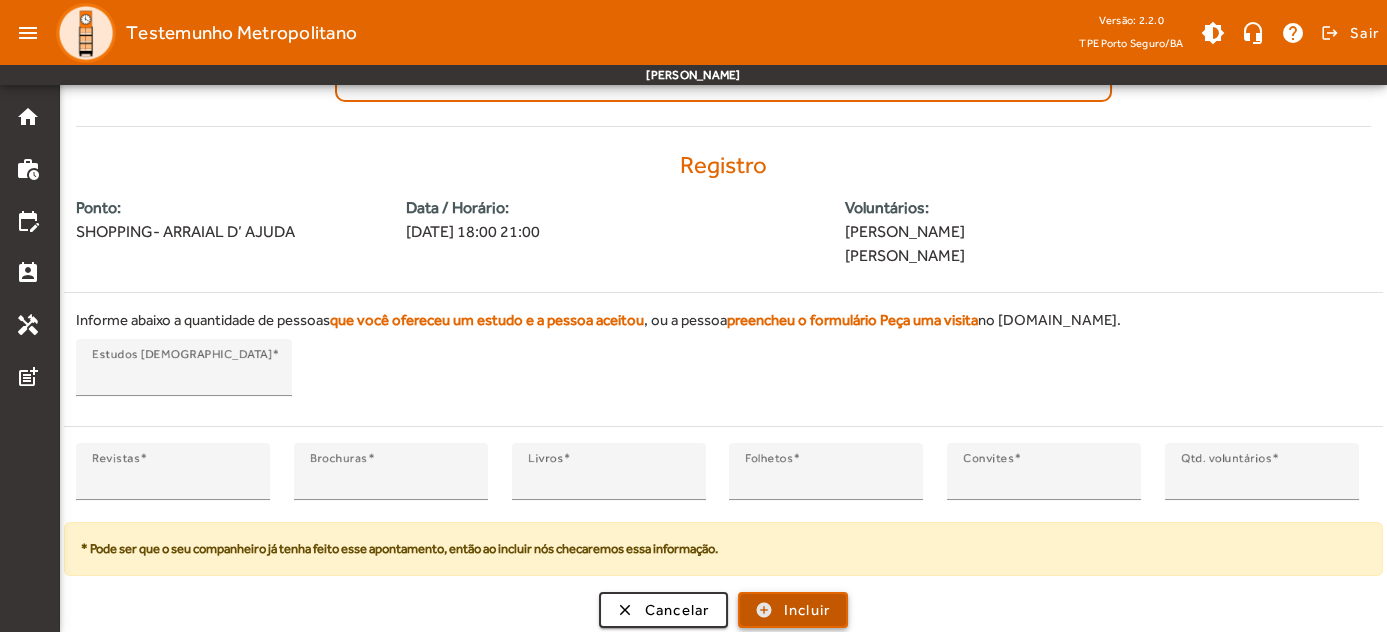 click on "Incluir" 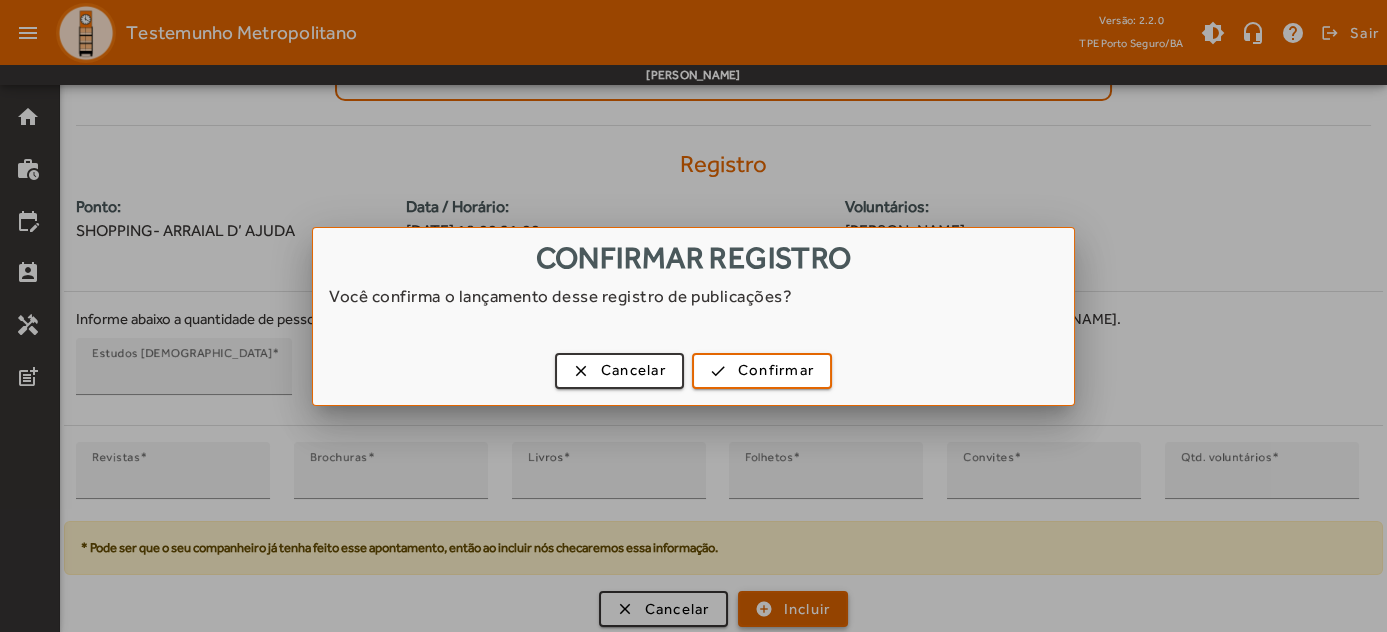 scroll, scrollTop: 0, scrollLeft: 0, axis: both 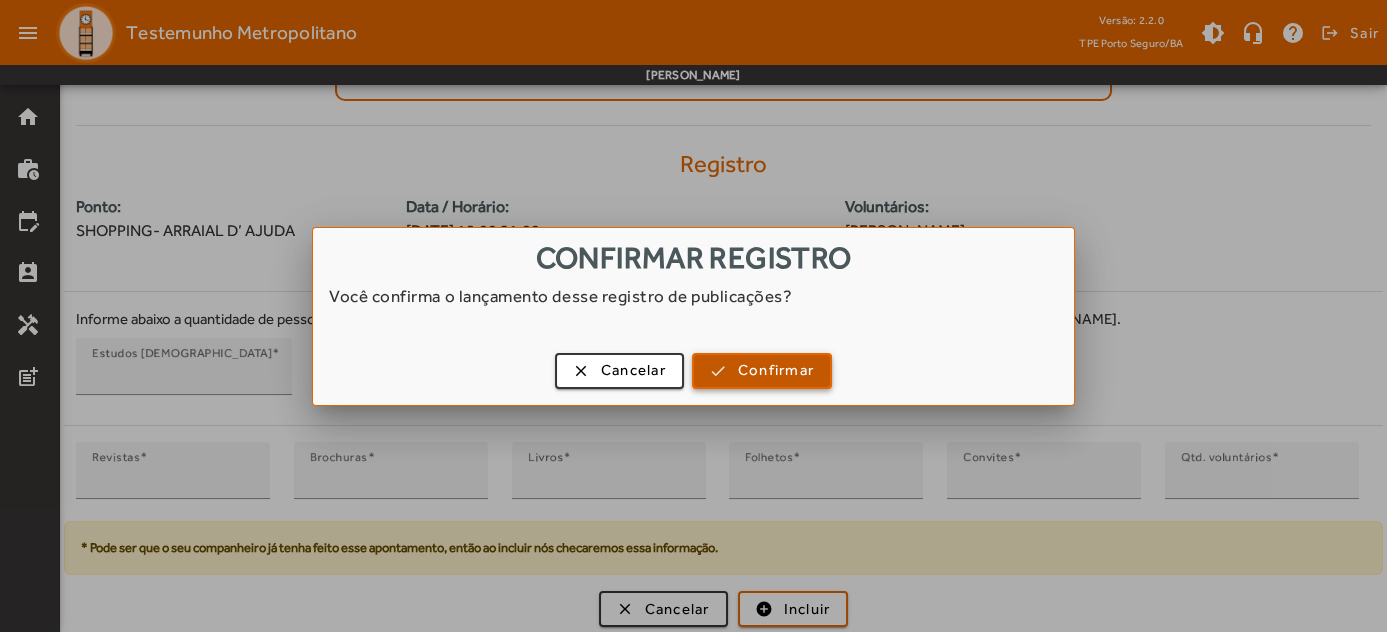 click on "Confirmar" at bounding box center [776, 370] 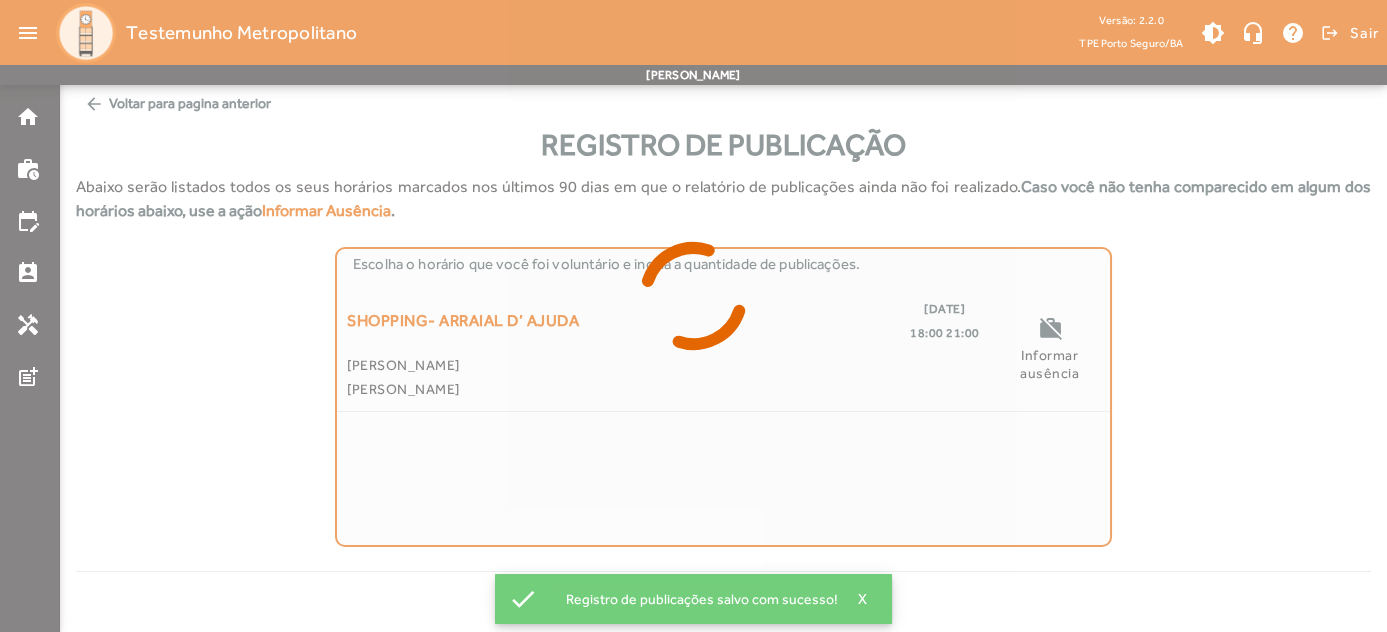 scroll, scrollTop: 0, scrollLeft: 0, axis: both 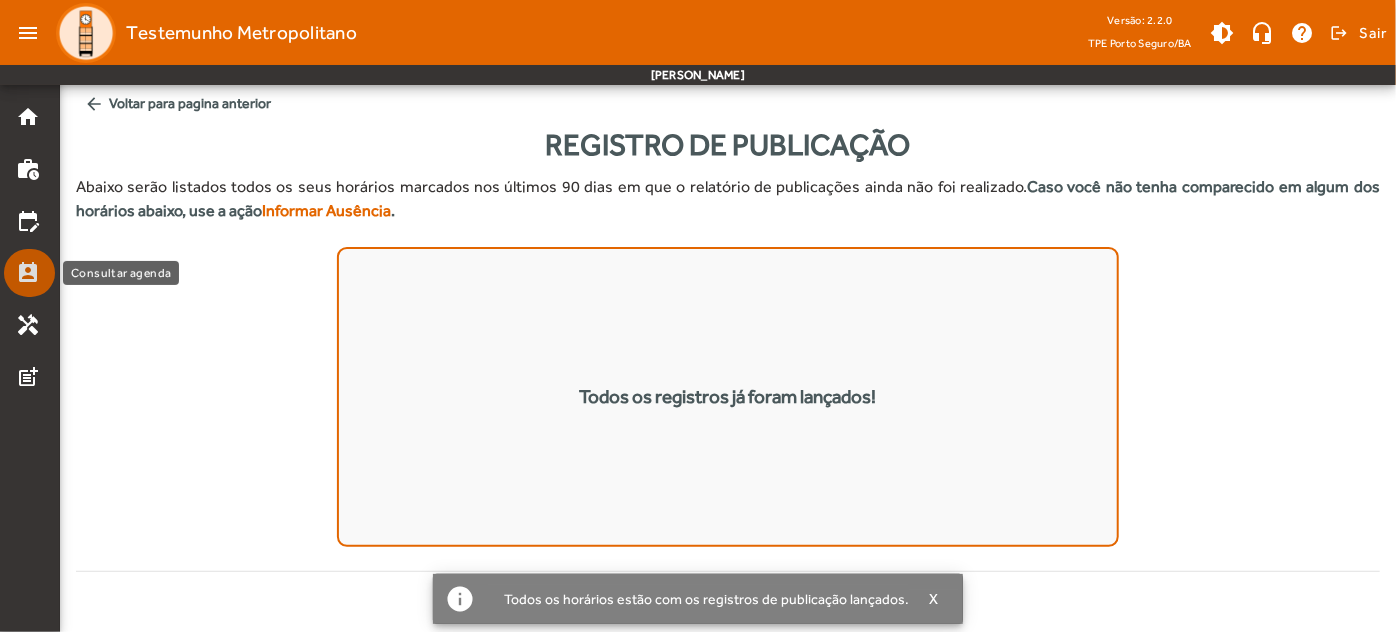 click on "perm_contact_calendar" 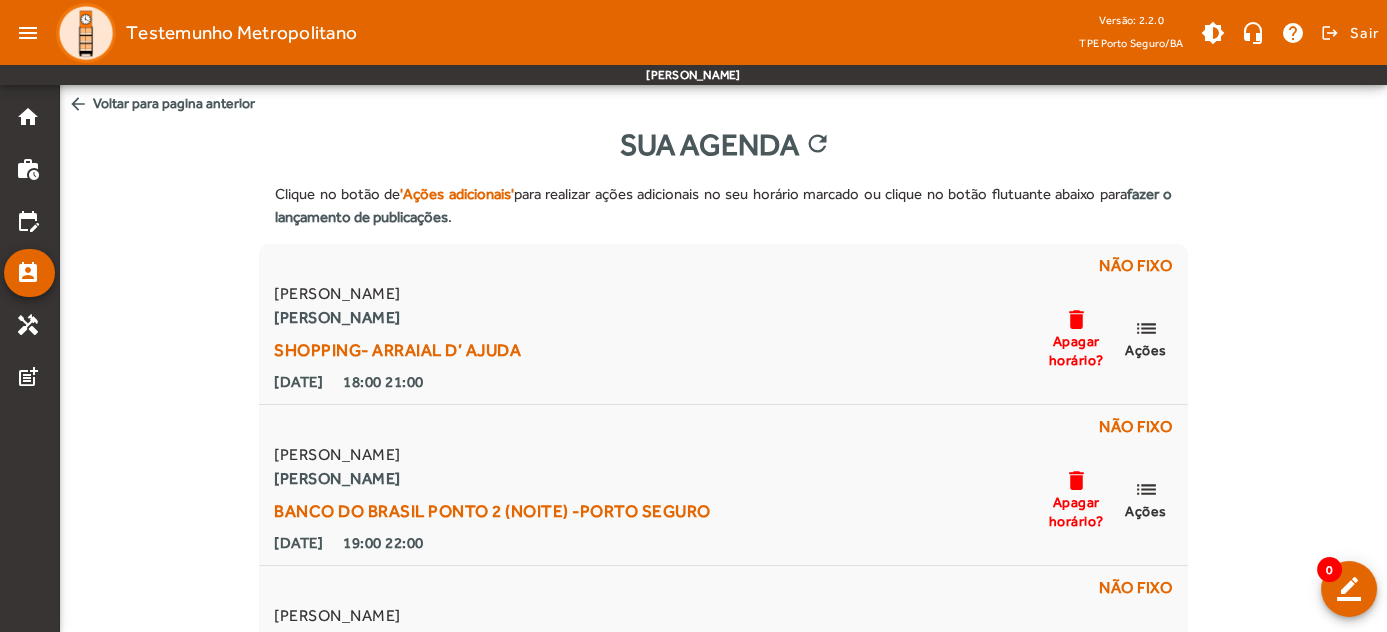 click on "Clique no botão de  'Ações adicionais'  para realizar ações adicionais no seu horário marcado ou clique no botão flutuante abaixo para  fazer o lançamento de publicações .  Não fixo  [PERSON_NAME] [PERSON_NAME]  SHOPPING- ARRAIAL D’ AJUDA   [DATE] 18:00 21:00 delete Apagar horário? list  Ações   Não fixo  [PERSON_NAME] [PERSON_NAME]  BANCO DO BRASIL PONTO 2 (NOITE) -PORTO SEGURO   [DATE] 19:00 22:00 delete Apagar horário? list  Ações   Não fixo  [PERSON_NAME] [PERSON_NAME]  BANCO DO BRASIL PONTO 2 (NOITE) -PORTO SEGURO   [DATE] 19:00 22:00 delete Apagar horário? list  Ações   Não fixo  [PERSON_NAME] [PERSON_NAME]  BANCO DO BRASIL PONTO 2 (NOITE) -PORTO SEGURO   [DATE] 19:00 22:00 delete Apagar horário? list  Ações   Não fixo  [PERSON_NAME] [PERSON_NAME]  BANCO DO BRASIL PONTO 2 (NOITE) -PORTO SEGURO   [DATE] 19:00 22:00 delete Apagar horário? list  Ações" 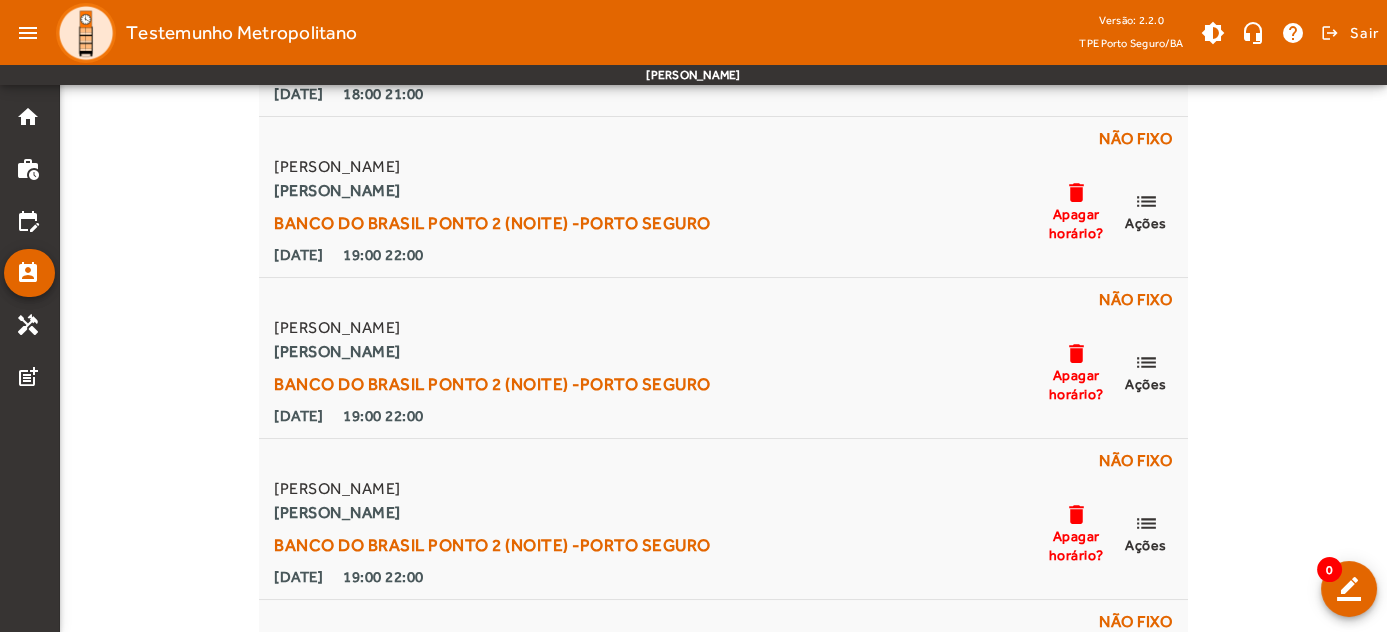 scroll, scrollTop: 290, scrollLeft: 0, axis: vertical 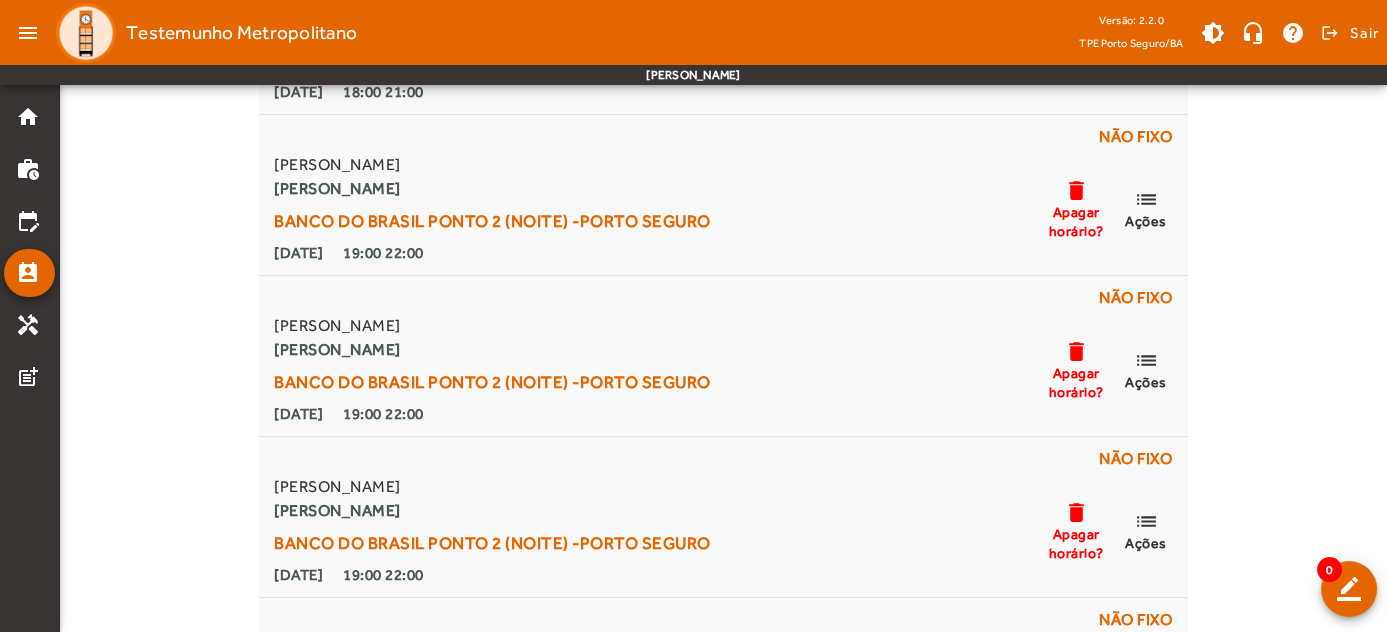 click on "Clique no botão de  'Ações adicionais'  para realizar ações adicionais no seu horário marcado ou clique no botão flutuante abaixo para  fazer o lançamento de publicações .  Não fixo  [PERSON_NAME] [PERSON_NAME]  SHOPPING- ARRAIAL D’ AJUDA   [DATE] 18:00 21:00 delete Apagar horário? list  Ações   Não fixo  [PERSON_NAME] [PERSON_NAME]  BANCO DO BRASIL PONTO 2 (NOITE) -PORTO SEGURO   [DATE] 19:00 22:00 delete Apagar horário? list  Ações   Não fixo  [PERSON_NAME] [PERSON_NAME]  BANCO DO BRASIL PONTO 2 (NOITE) -PORTO SEGURO   [DATE] 19:00 22:00 delete Apagar horário? list  Ações   Não fixo  [PERSON_NAME] [PERSON_NAME]  BANCO DO BRASIL PONTO 2 (NOITE) -PORTO SEGURO   [DATE] 19:00 22:00 delete Apagar horário? list  Ações   Não fixo  [PERSON_NAME] [PERSON_NAME]  BANCO DO BRASIL PONTO 2 (NOITE) -PORTO SEGURO   [DATE] 19:00 22:00 delete Apagar horário? list  Ações" 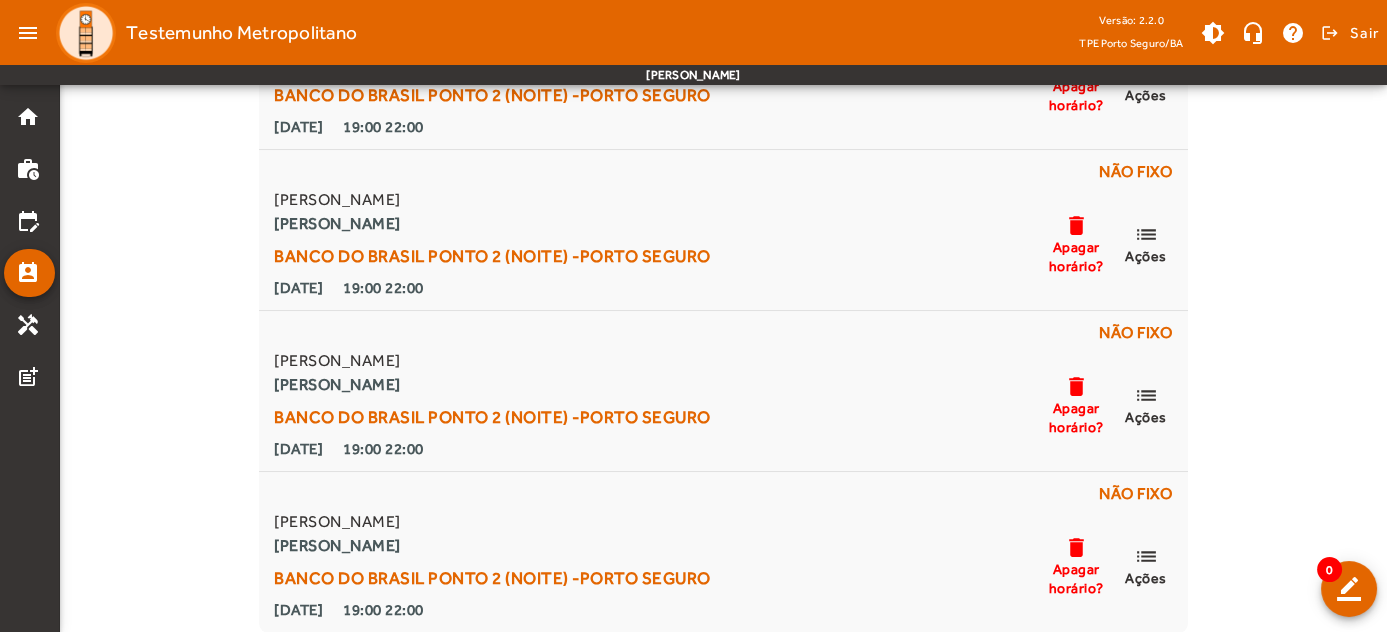 scroll, scrollTop: 379, scrollLeft: 0, axis: vertical 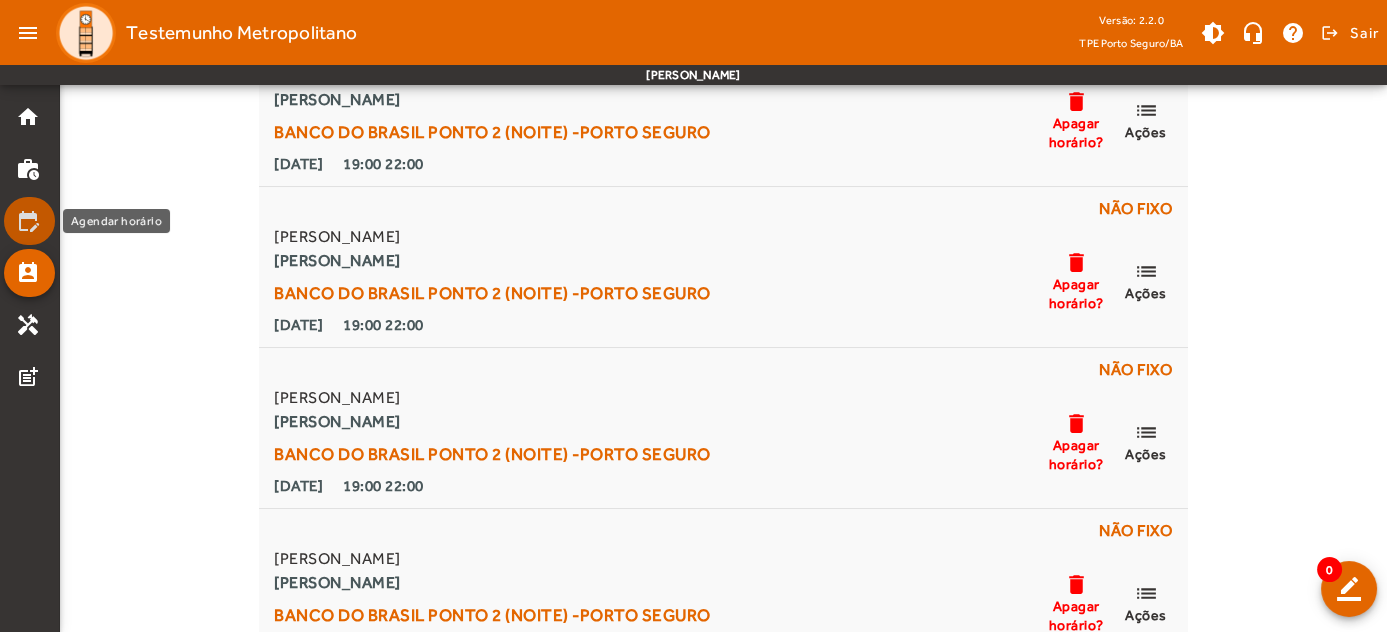 click on "edit_calendar" 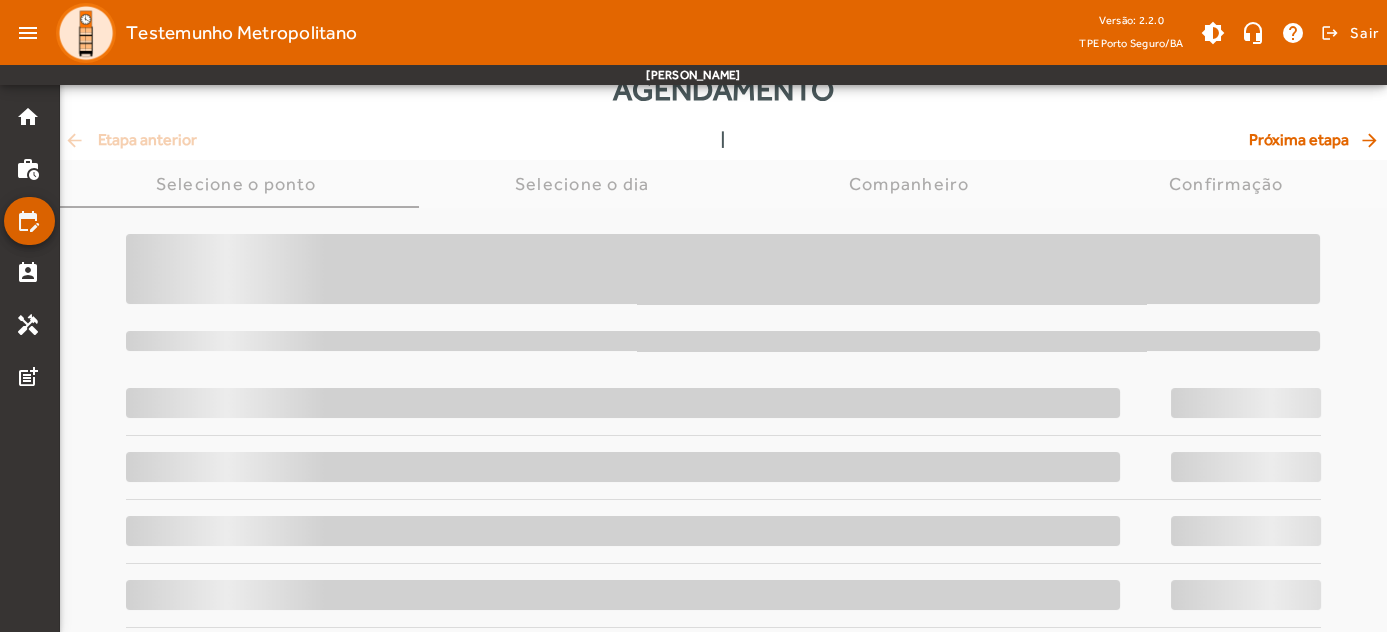 scroll, scrollTop: 0, scrollLeft: 0, axis: both 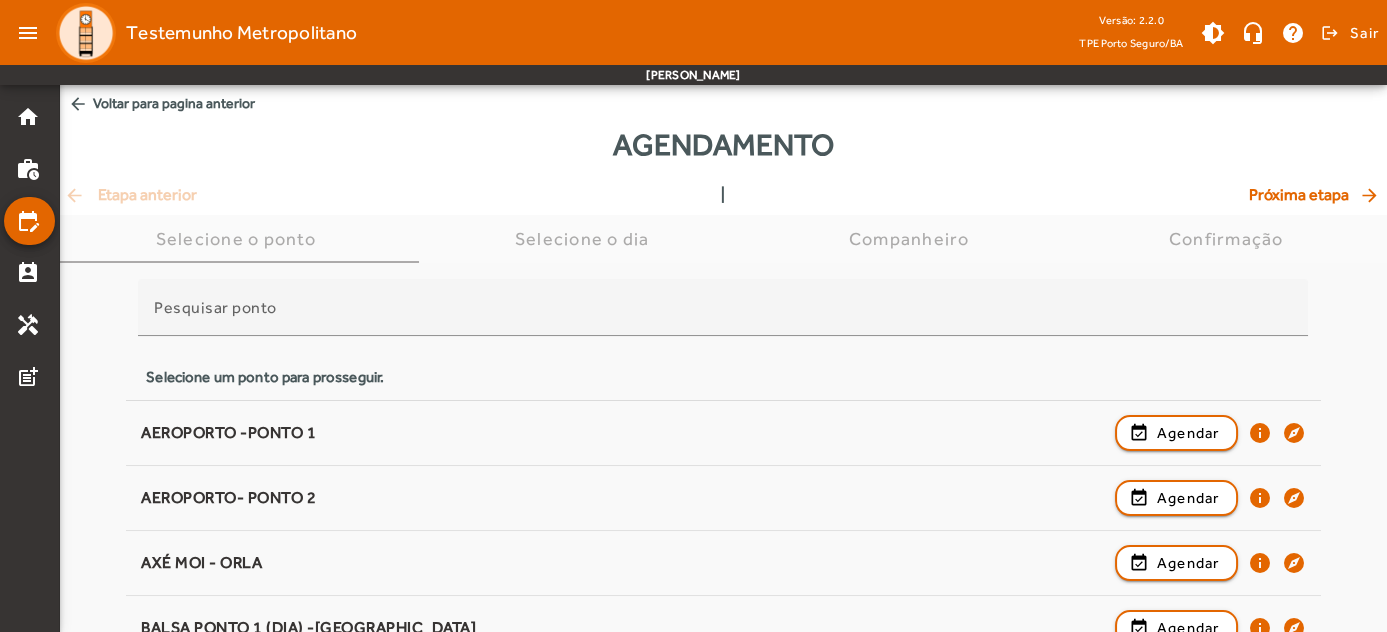 click on "Pesquisar ponto  Selecione um ponto para prosseguir.   AEROPORTO -PONTO 1   event_available   Agendar   info  explore  AEROPORTO- PONTO 2   event_available   Agendar   info  explore  AXÉ  MOI - ORLA   event_available   Agendar   info  explore  BALSA PONTO 1 (DIA) -PORTO SEGURO   event_available   Agendar   info  explore  BALSA PONTO 1 (NOITE) - PORTO SEGURO   event_available   Agendar   info  explore  BALSA PONTO 2 ( DIA) - PORTO SEGURO    event_available   Agendar   info  explore  BALSA PONTO 2 (NOITE) - PORTO SEGURO   event_available   Agendar   info  explore  BANCO DO BRASIL PONTO 1 ( DIA) - PORTO SEGURO   event_available   Agendar   info  explore  BANCO DO BRASIL PONTO 1 (NOITE) - PORTO SEGURO   event_available   Agendar   info  explore  BANCO DO BRASIL PONTO 2 (DIA) - PORTO SEGURO    event_available   Agendar   info  explore  BANCO DO BRASIL PONTO 2 (NOITE) -PORTO SEGURO    event_available   Agendar   info  explore  [GEOGRAPHIC_DATA]- ORLA   event_available   Agendar   info  explore  event_available" at bounding box center (723, 1664) 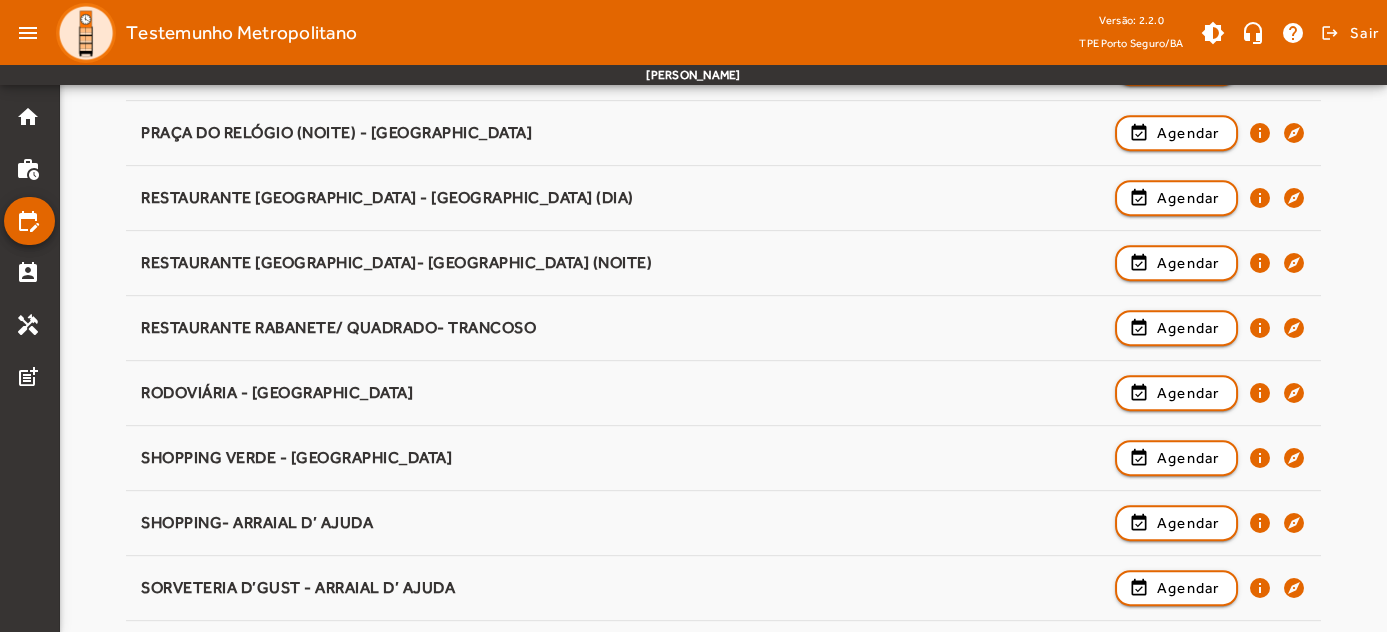 scroll, scrollTop: 2145, scrollLeft: 0, axis: vertical 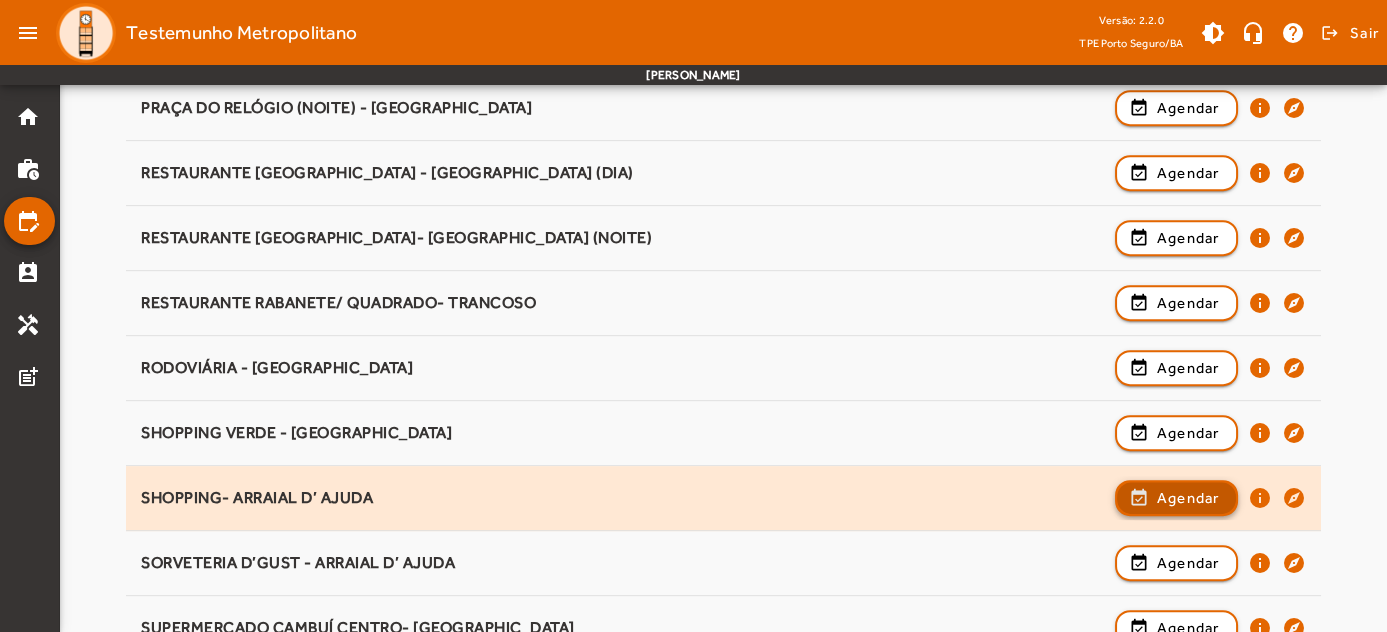 click 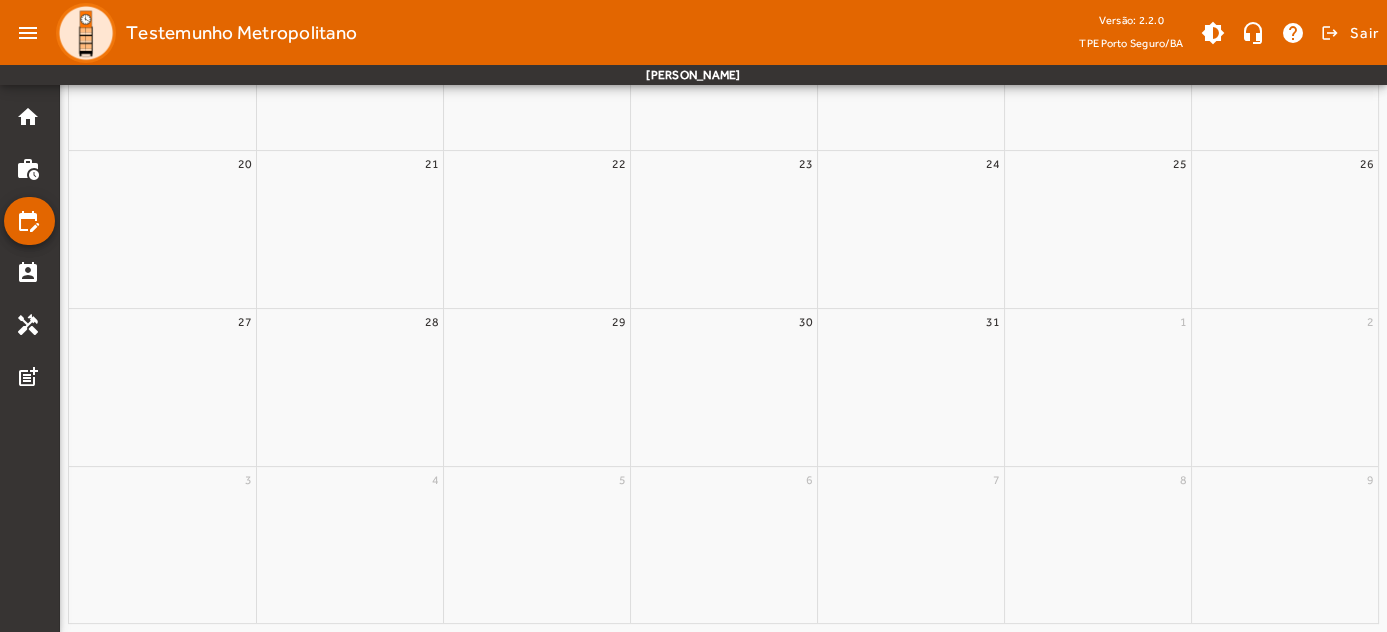 scroll, scrollTop: 0, scrollLeft: 0, axis: both 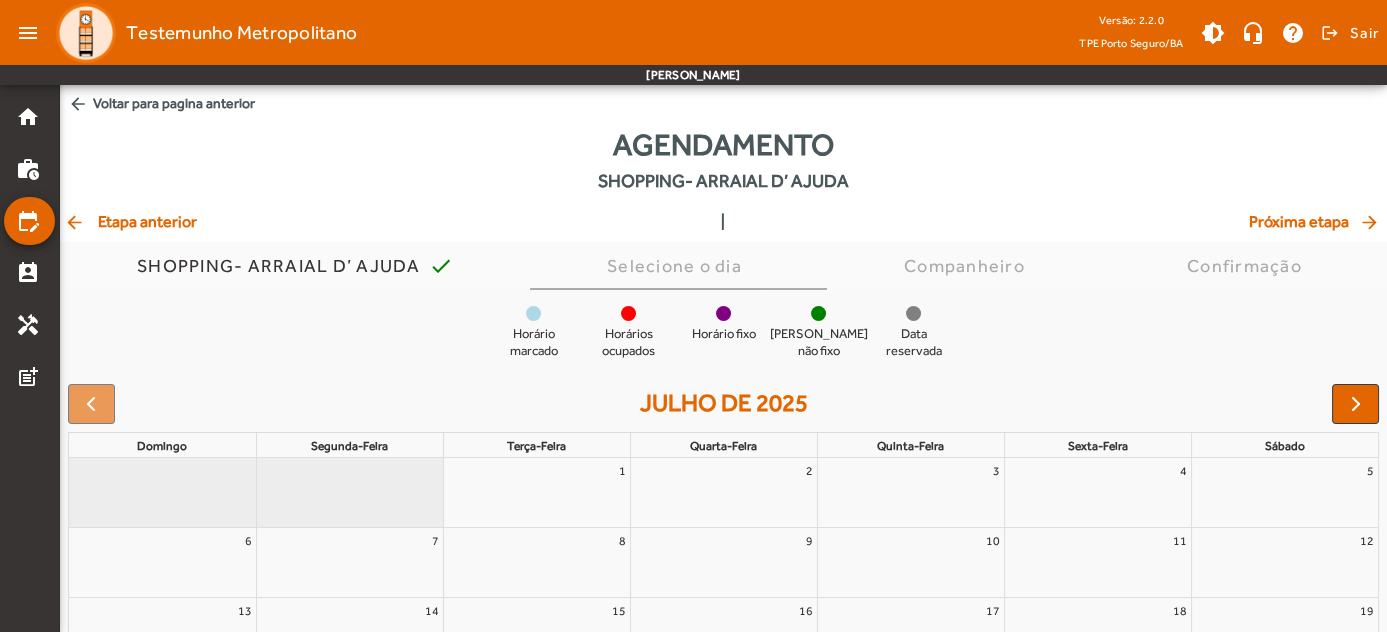 click at bounding box center [350, 492] 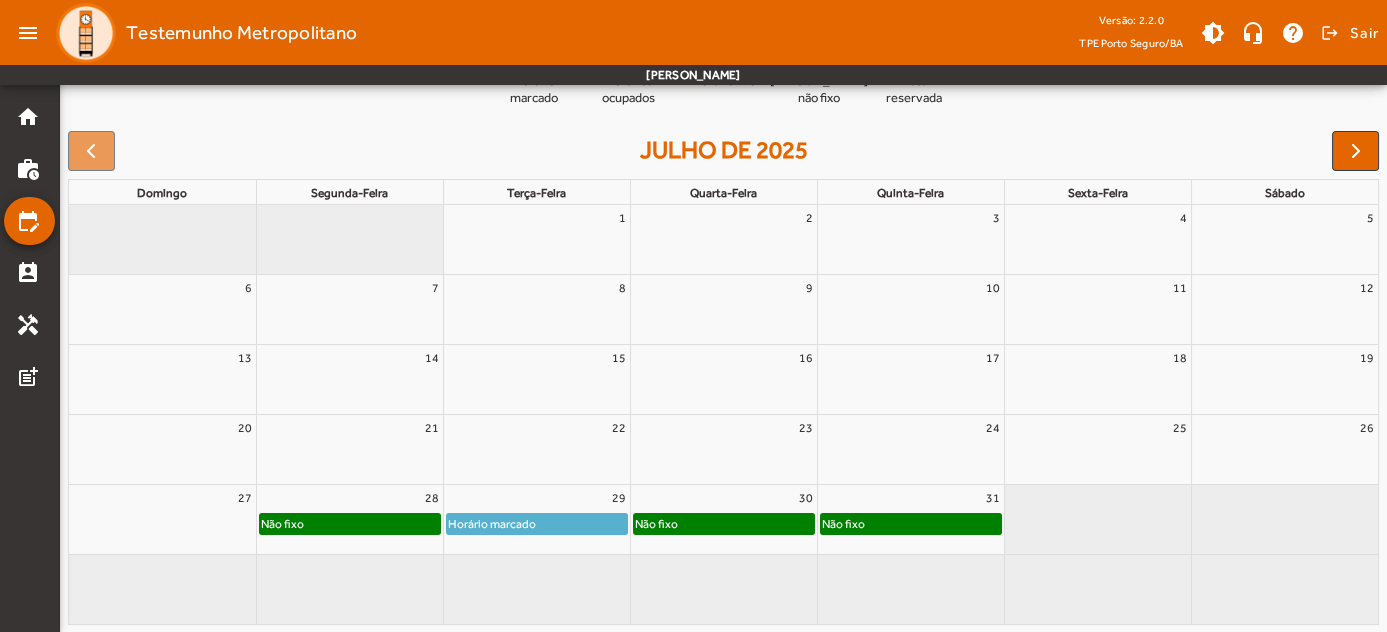 click on "Não fixo" 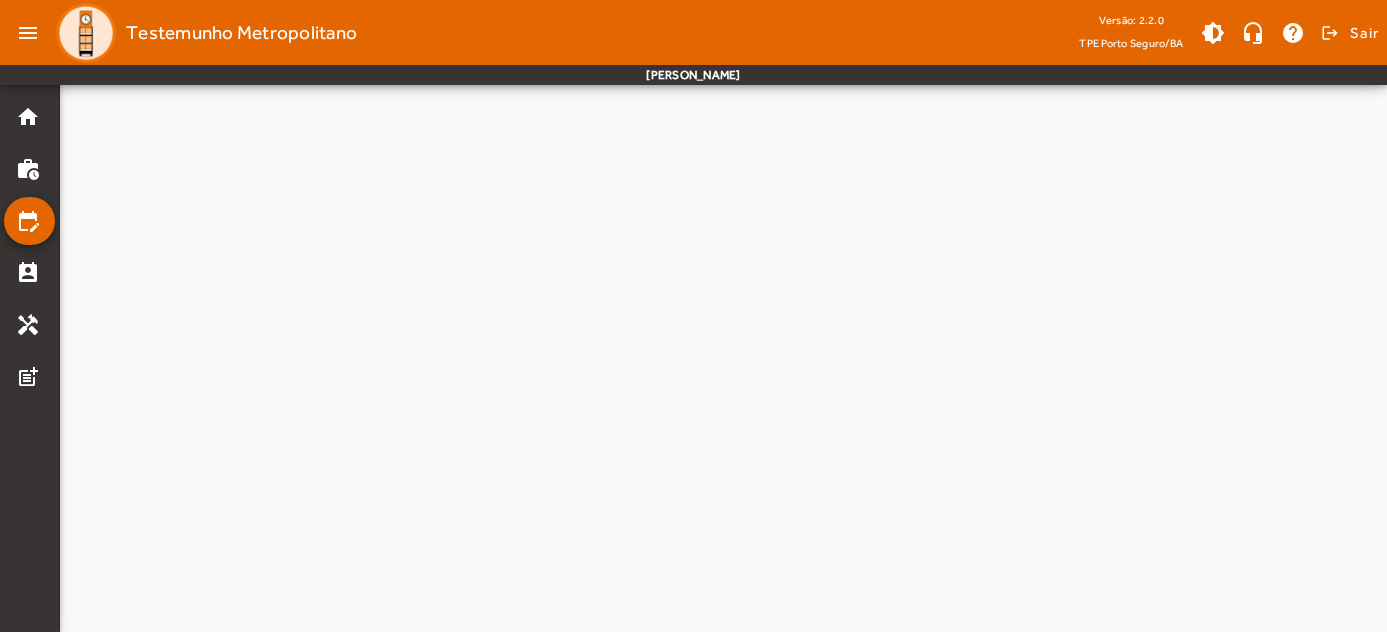 scroll, scrollTop: 0, scrollLeft: 0, axis: both 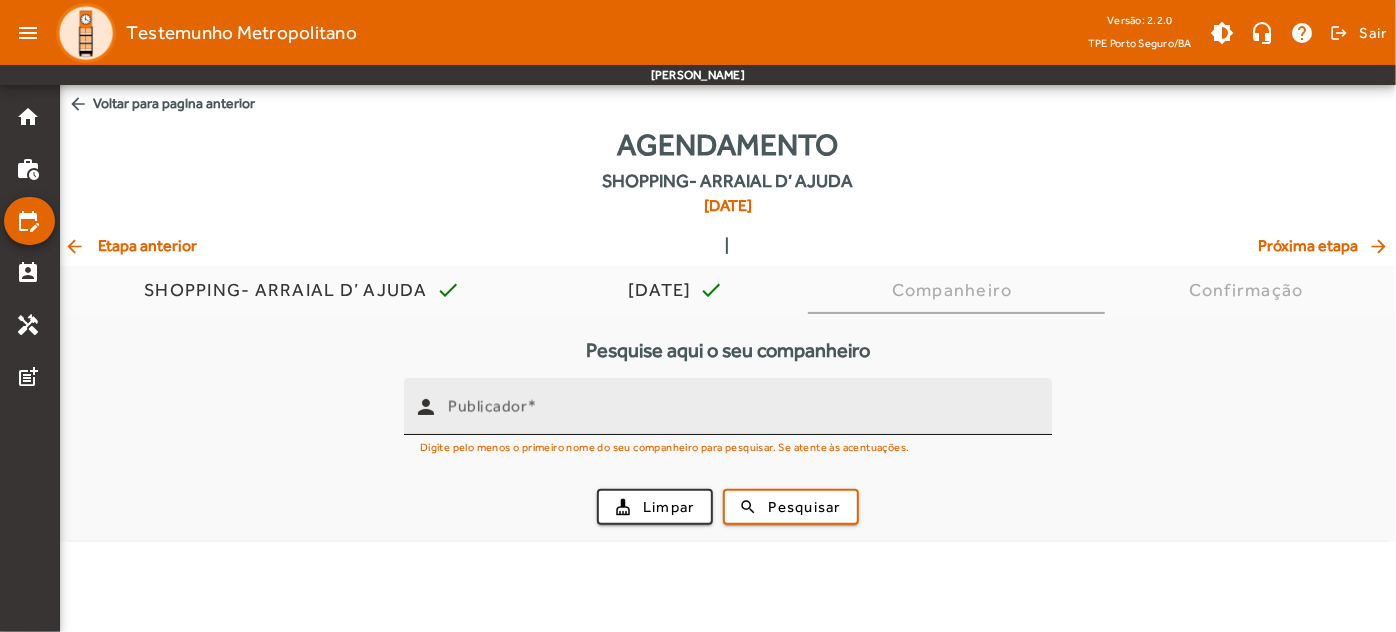click on "Publicador" at bounding box center [487, 406] 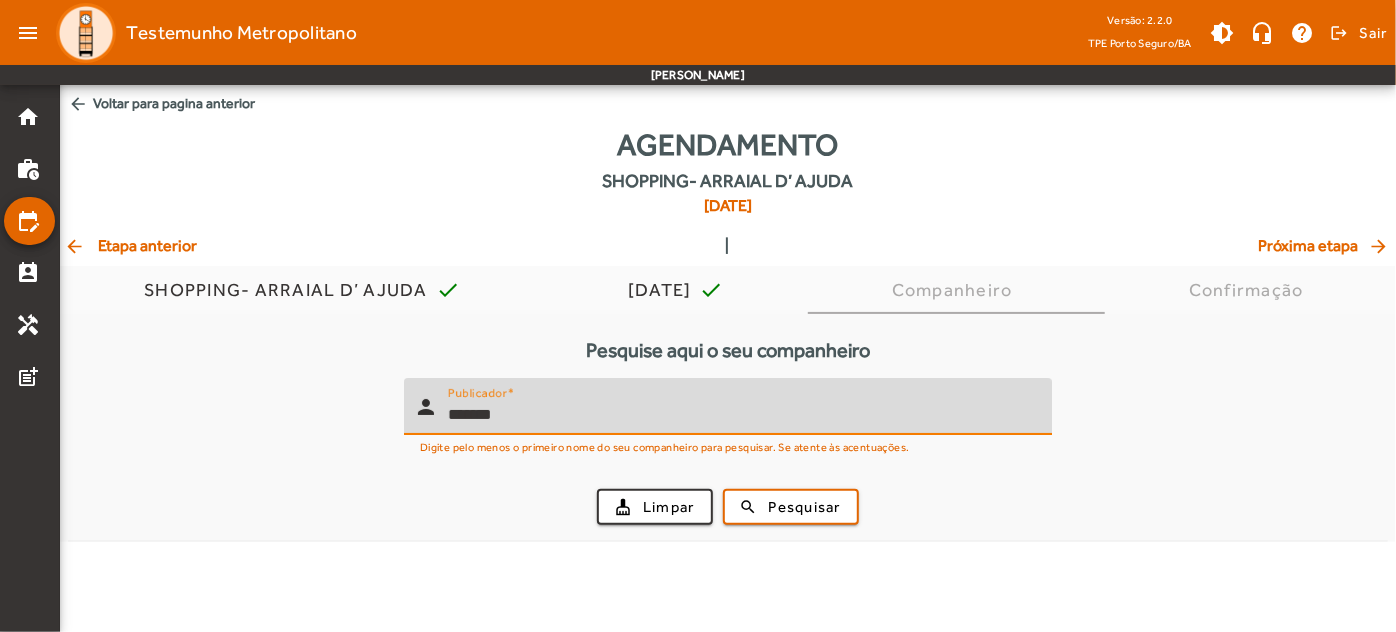 click on "search  Pesquisar" at bounding box center (791, 507) 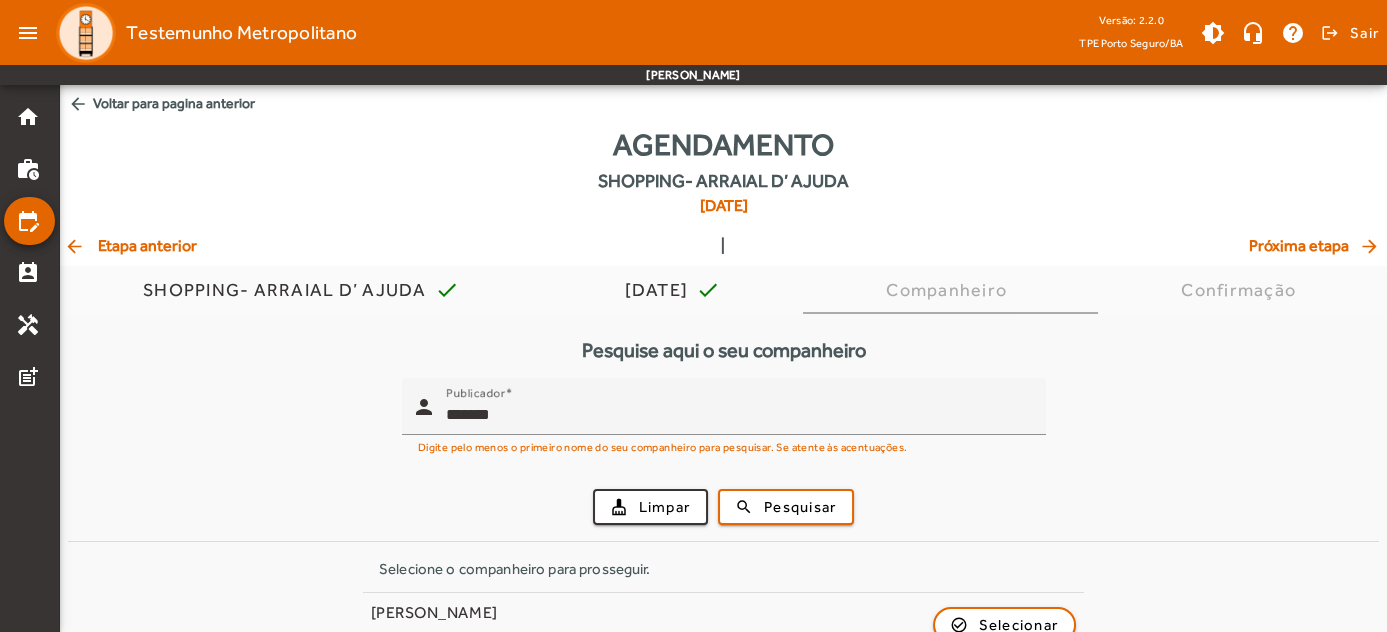 click on "Selecione o companheiro para prosseguir.   [PERSON_NAME]   Central (Porto Seguro)  check_circle_outline  Selecionar   [PERSON_NAME] (Porto Seguro)  check_circle_outline  Selecionar" at bounding box center [723, 636] 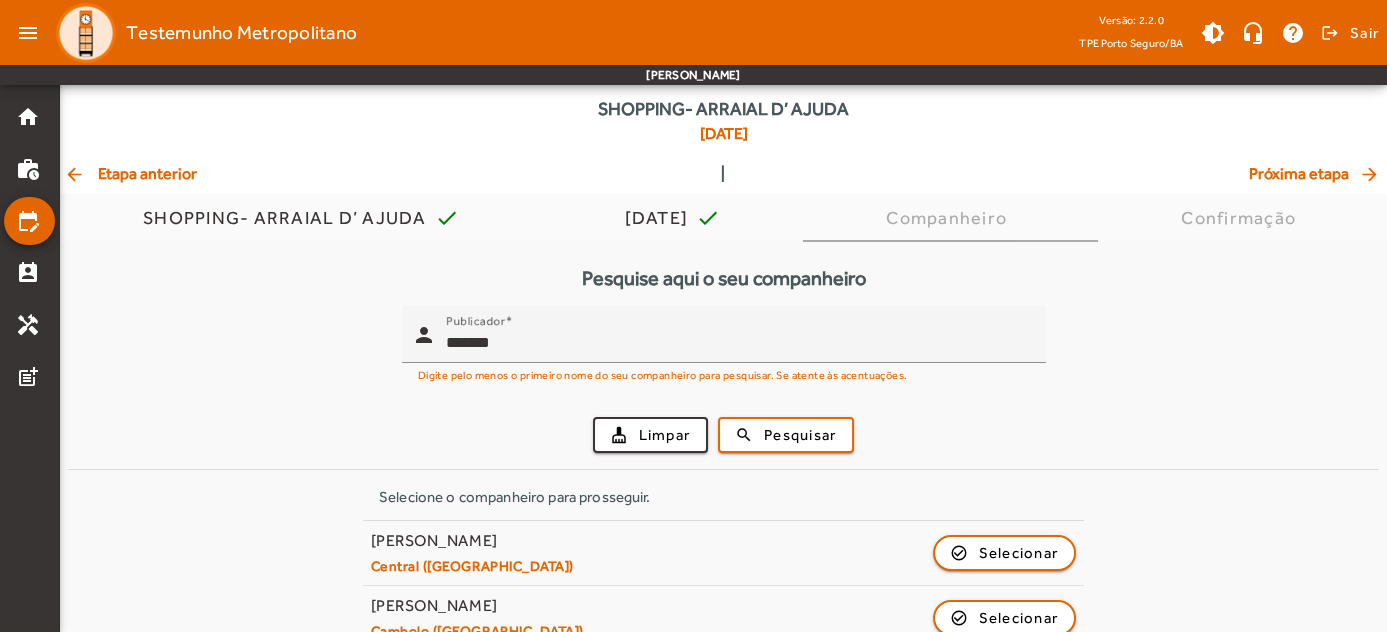 scroll, scrollTop: 104, scrollLeft: 0, axis: vertical 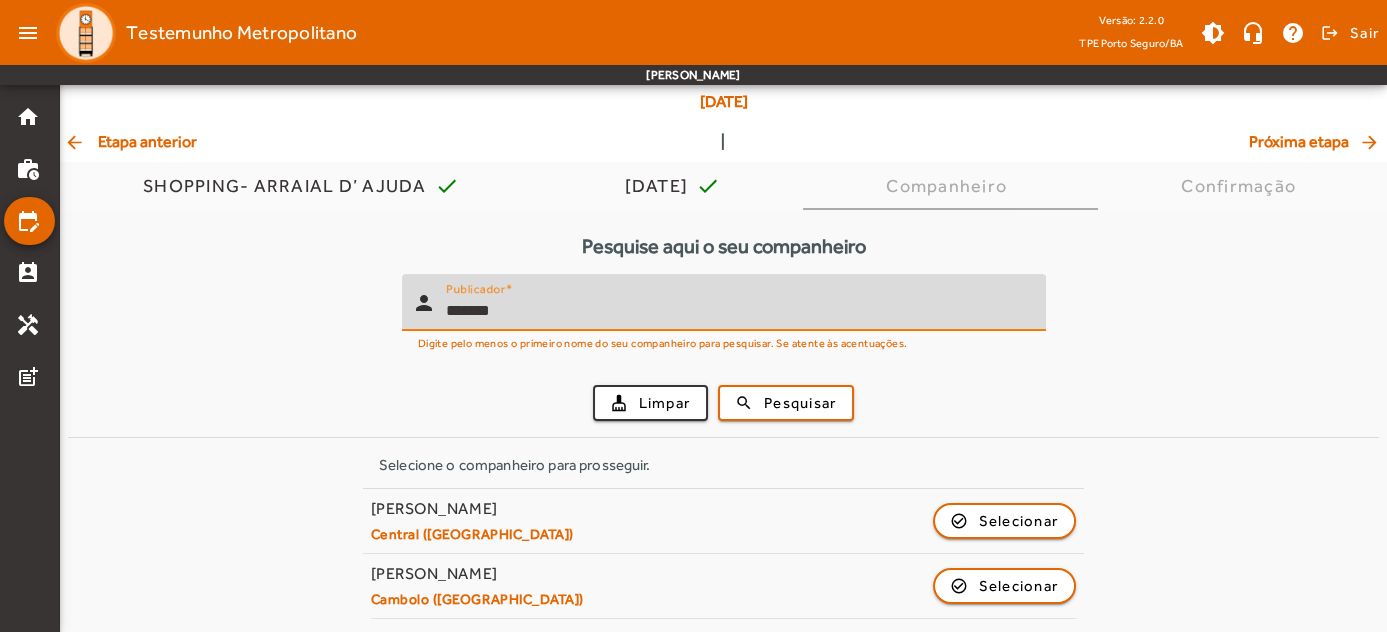 click on "*******" at bounding box center [738, 311] 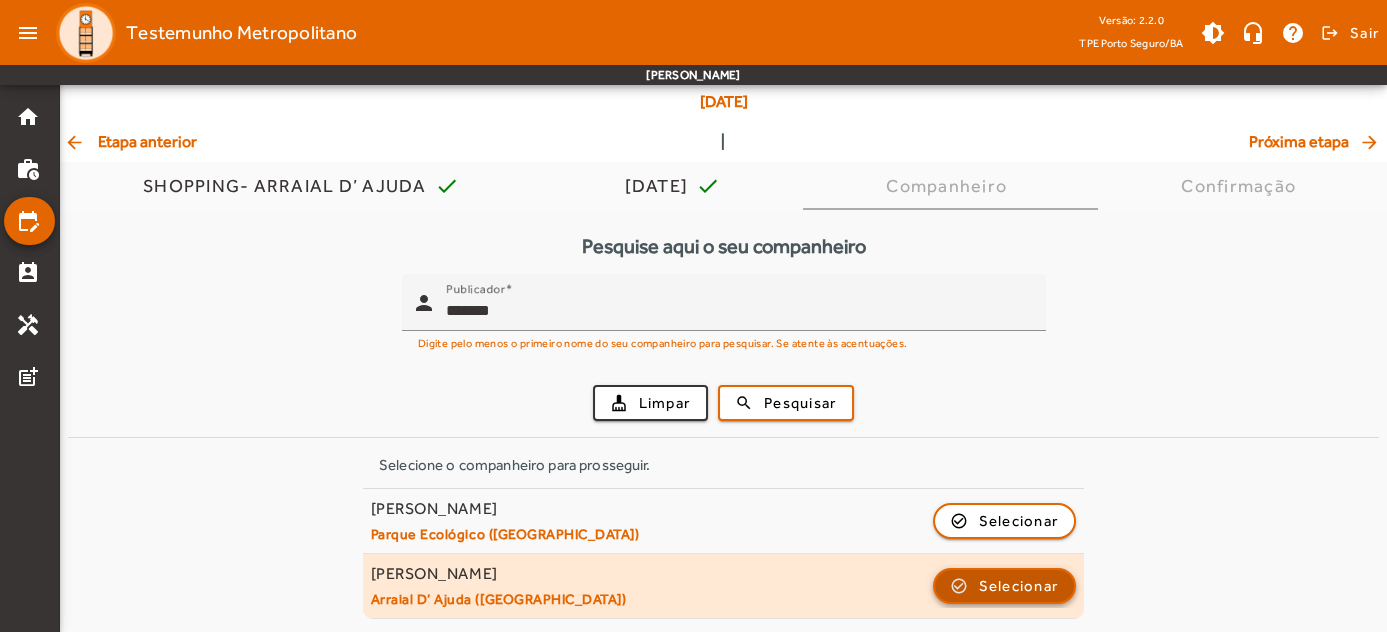 click on "Selecionar" 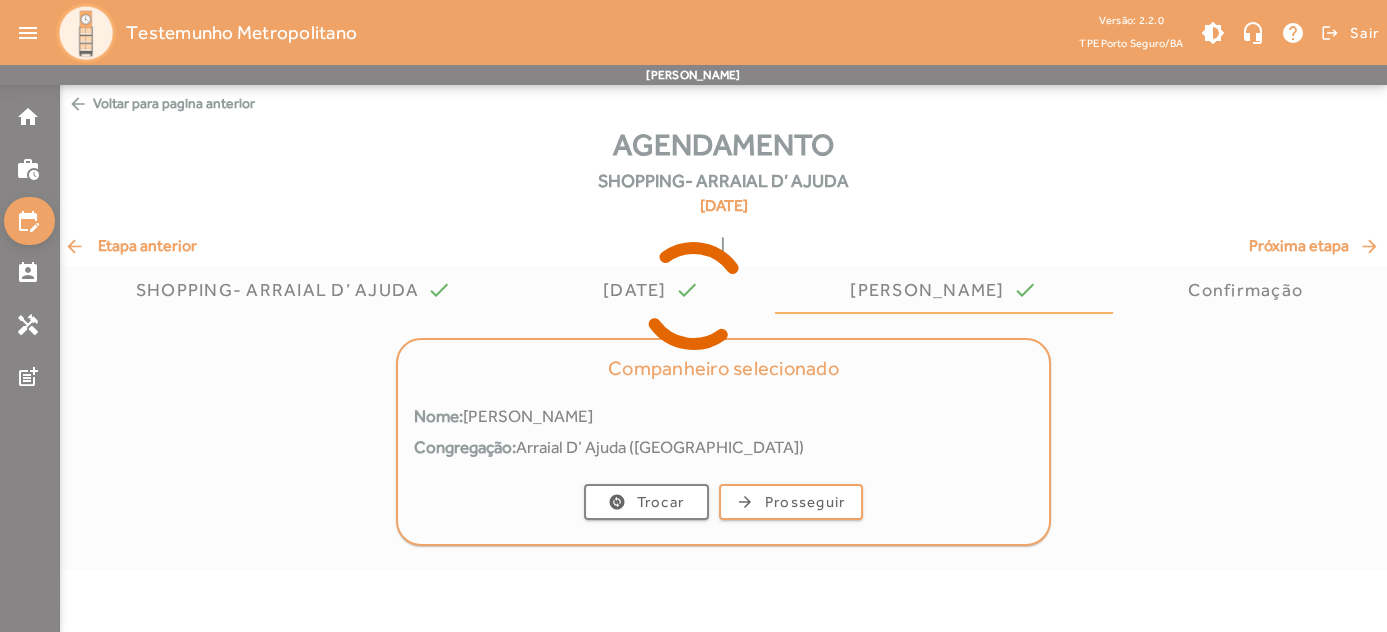 scroll, scrollTop: 0, scrollLeft: 0, axis: both 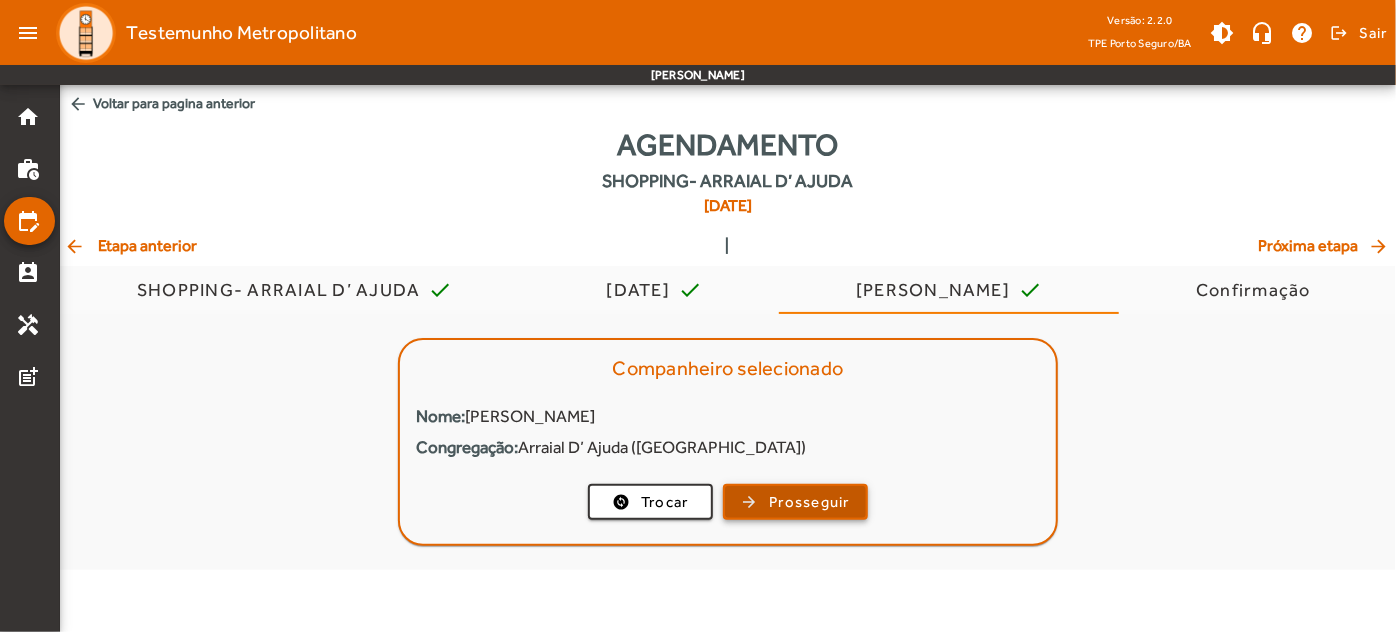 click on "Prosseguir" 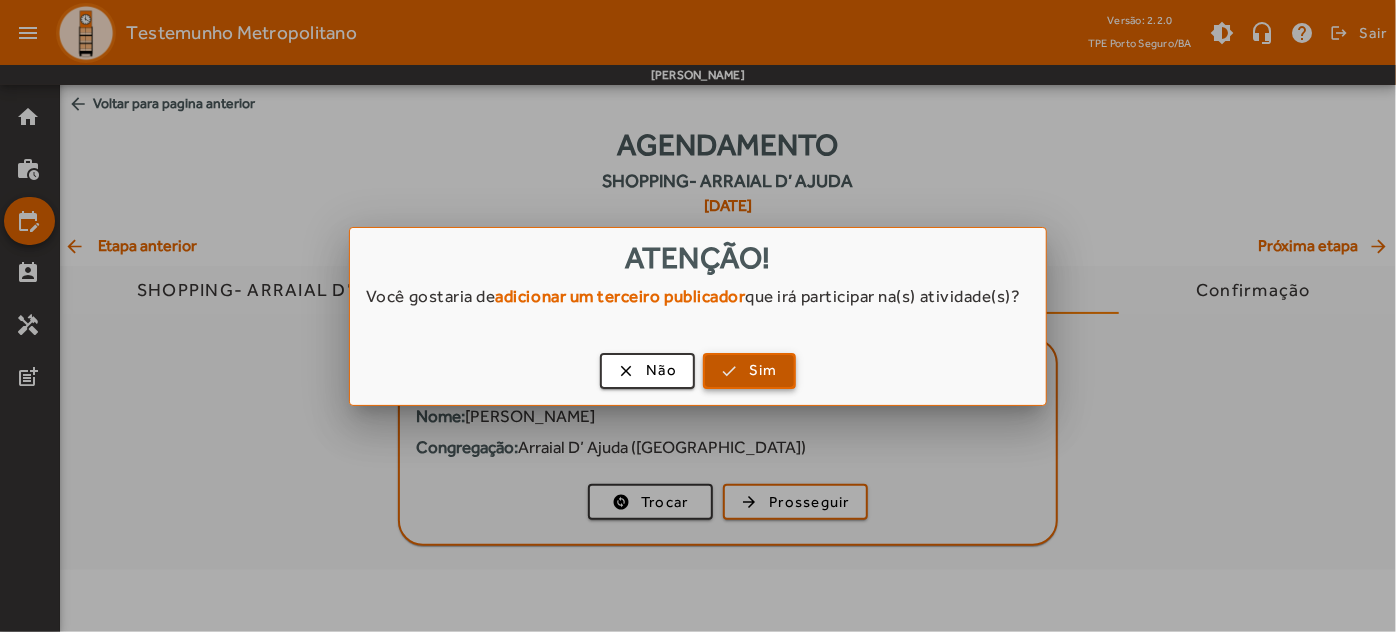 click at bounding box center (749, 371) 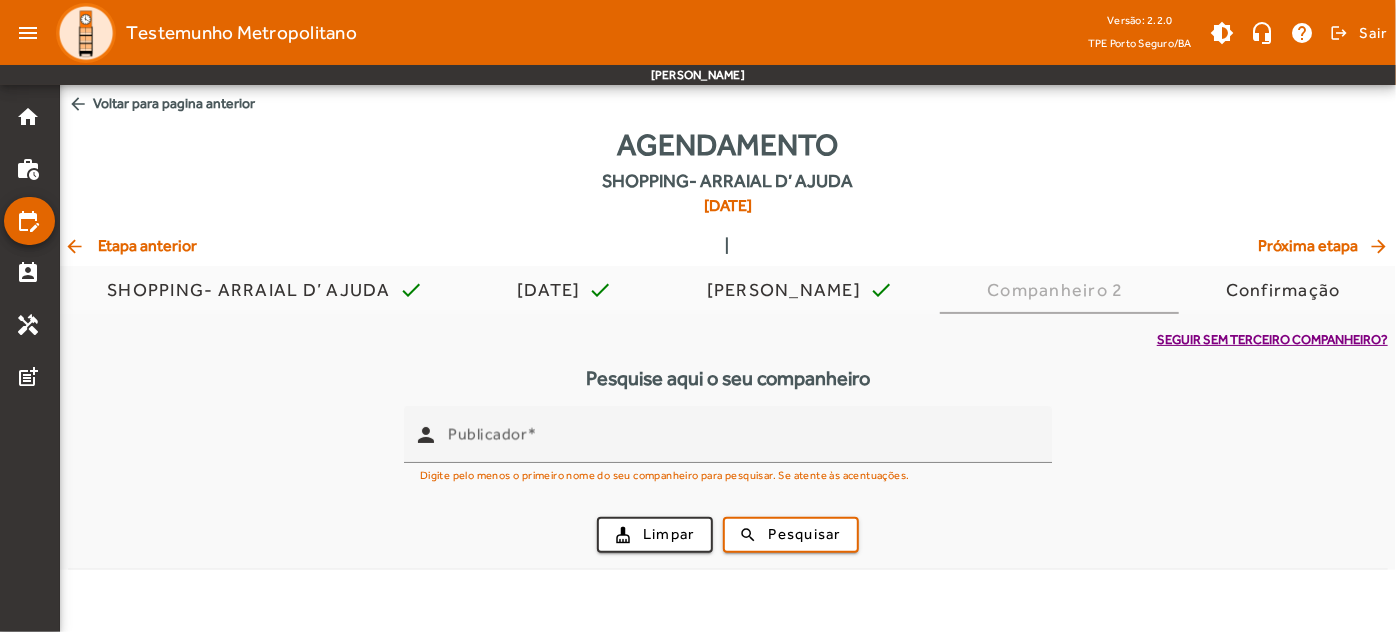 click on "Seguir sem terceiro companheiro?" at bounding box center [1272, 340] 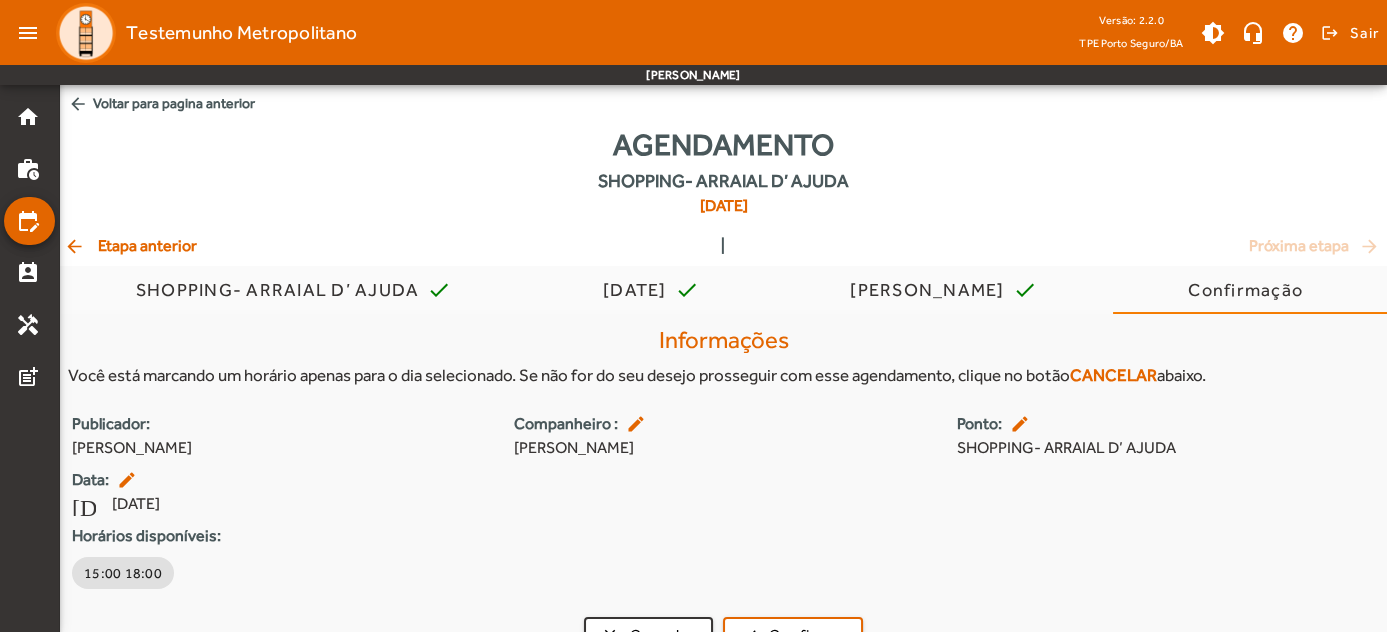 click on "Publicador: [PERSON_NAME] : edit  [PERSON_NAME]: edit  SHOPPING- ARRAIAL D’ AJUDA  Data: edit [DATE] [DATE] Horários disponíveis:  15:00 18:00" at bounding box center [723, 502] 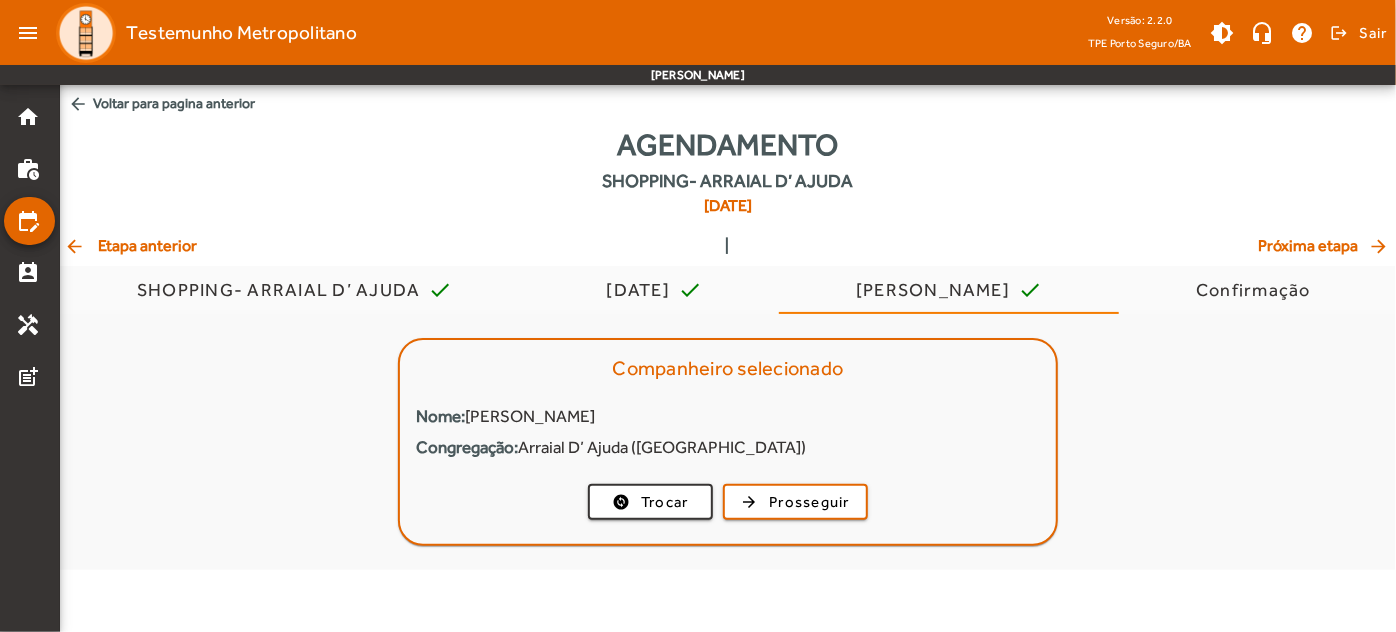 click on "arrow_back" 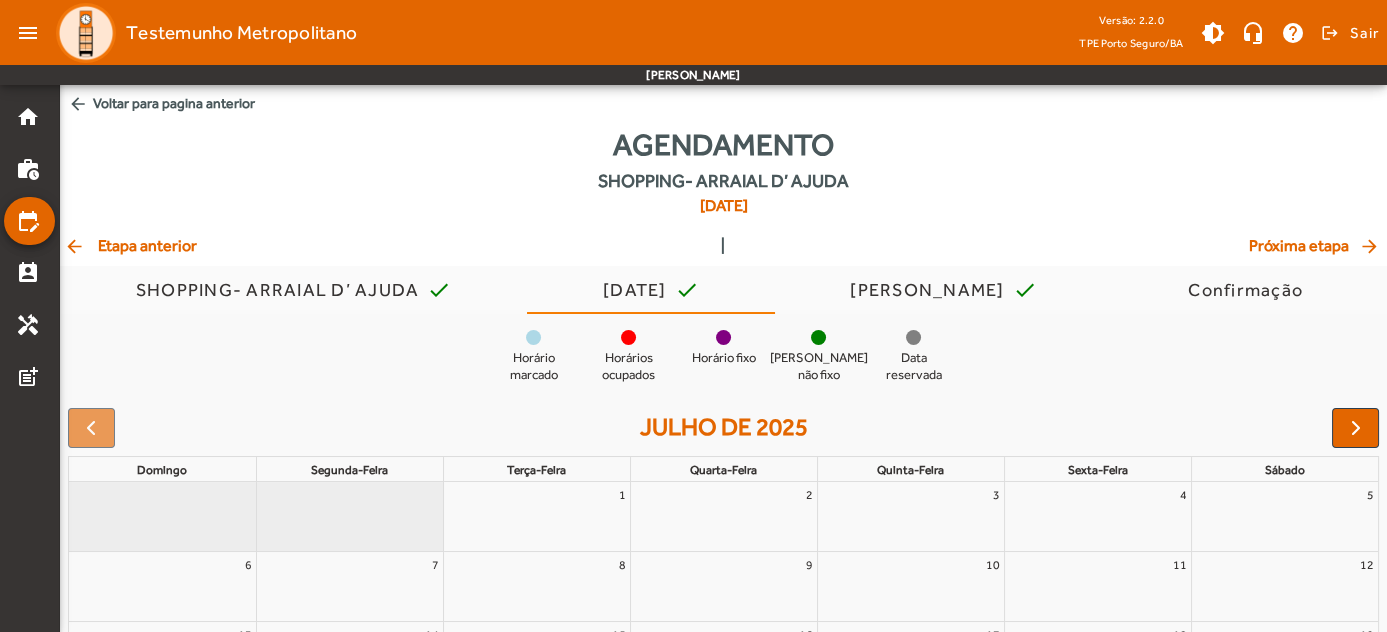click on "arrow_back" 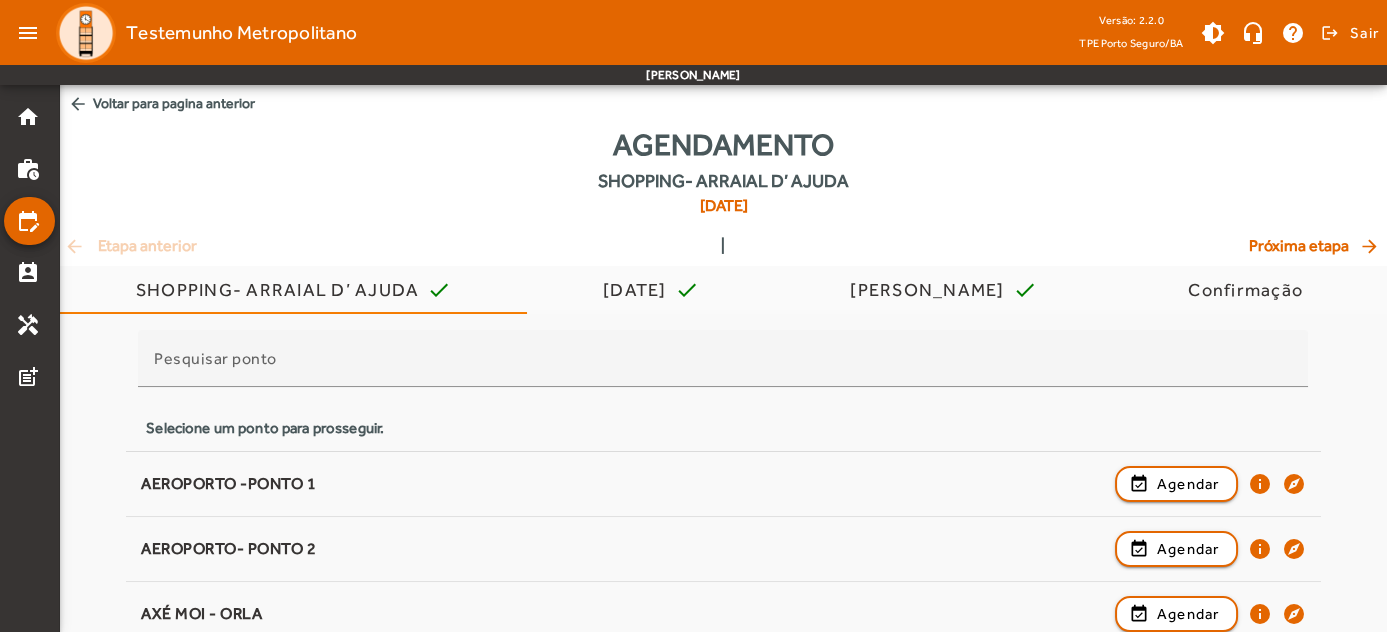 click on "Pesquisar ponto  Selecione um ponto para prosseguir.   AEROPORTO -PONTO 1   event_available   Agendar   info  explore  AEROPORTO- PONTO 2   event_available   Agendar   info  explore  AXÉ  MOI - ORLA   event_available   Agendar   info  explore  BALSA PONTO 1 (DIA) -PORTO SEGURO   event_available   Agendar   info  explore  BALSA PONTO 1 (NOITE) - PORTO SEGURO   event_available   Agendar   info  explore  BALSA PONTO 2 ( DIA) - PORTO SEGURO    event_available   Agendar   info  explore  BALSA PONTO 2 (NOITE) - PORTO SEGURO   event_available   Agendar   info  explore  BANCO DO BRASIL PONTO 1 ( DIA) - PORTO SEGURO   event_available   Agendar   info  explore  BANCO DO BRASIL PONTO 1 (NOITE) - PORTO SEGURO   event_available   Agendar   info  explore  BANCO DO BRASIL PONTO 2 (DIA) - PORTO SEGURO    event_available   Agendar   info  explore  BANCO DO BRASIL PONTO 2 (NOITE) -PORTO SEGURO    event_available   Agendar   info  explore  [GEOGRAPHIC_DATA]- ORLA   event_available   Agendar   info  explore  event_available" at bounding box center [723, 1715] 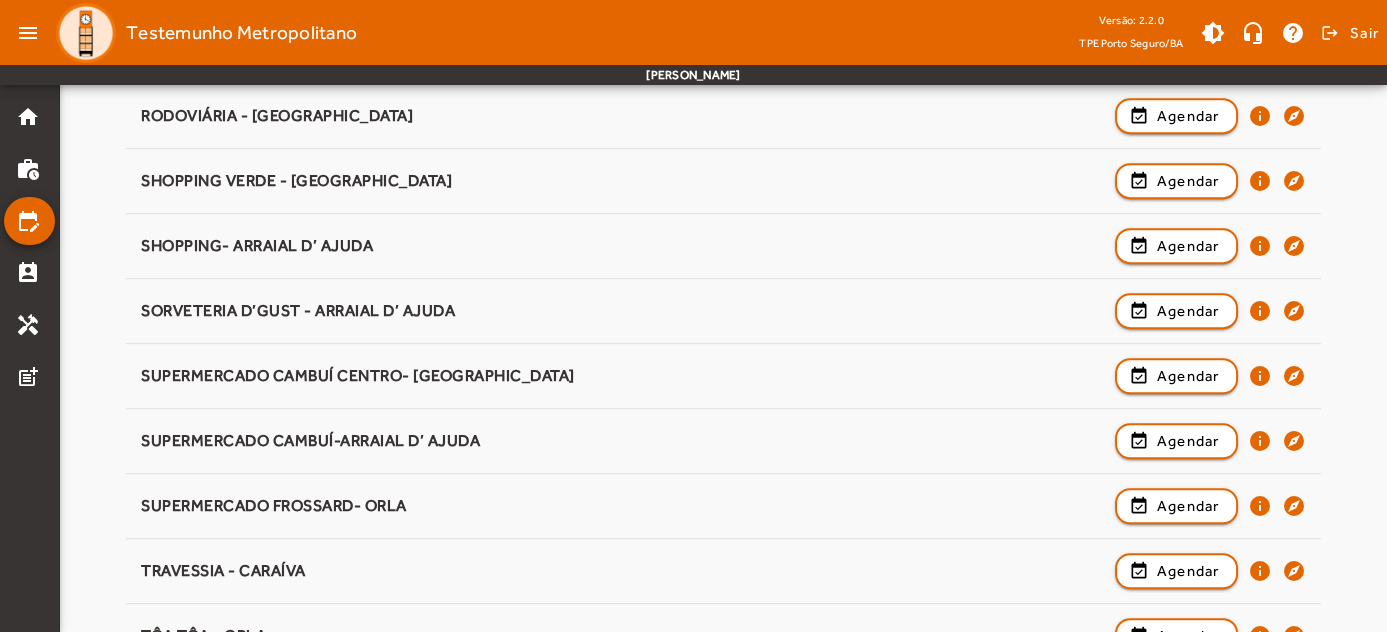 scroll, scrollTop: 2472, scrollLeft: 0, axis: vertical 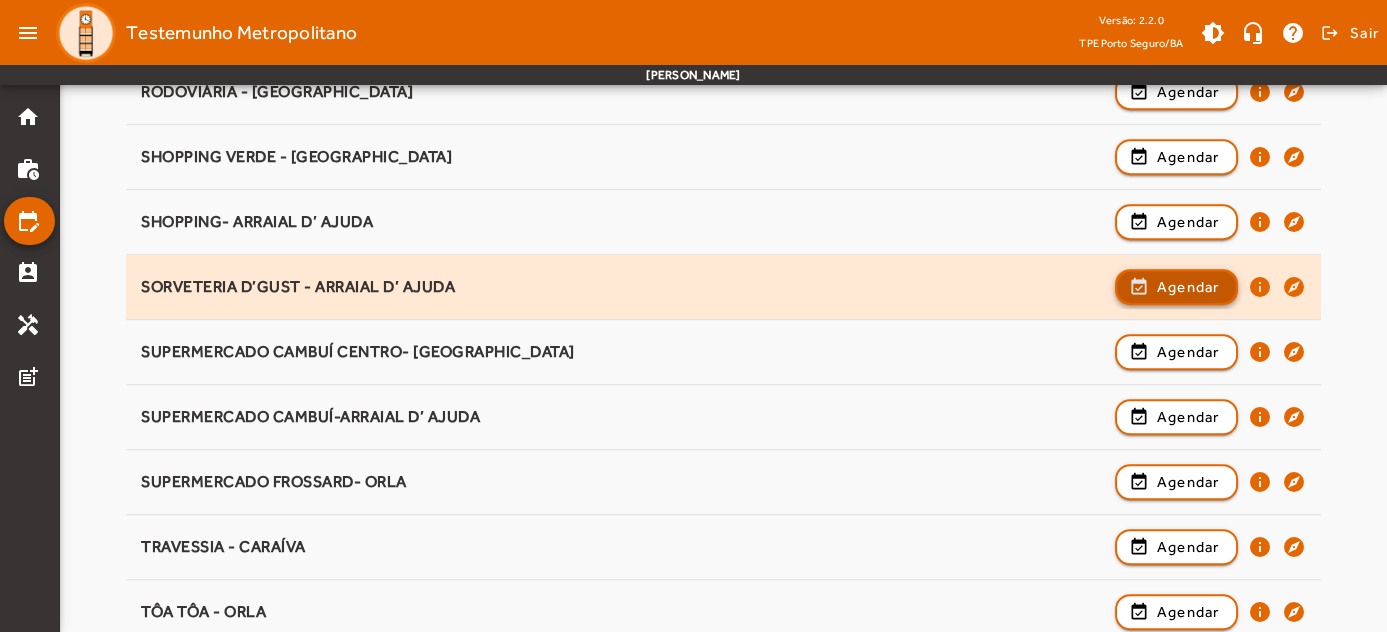 click on "Agendar" 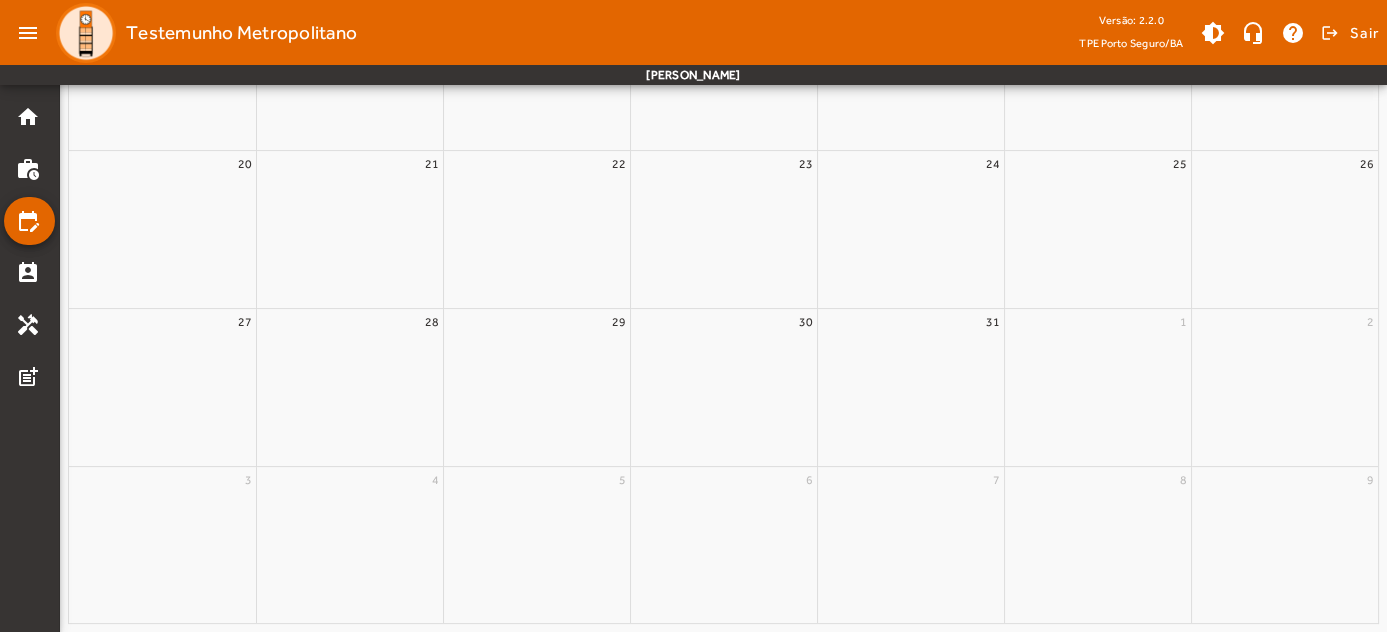 scroll, scrollTop: 0, scrollLeft: 0, axis: both 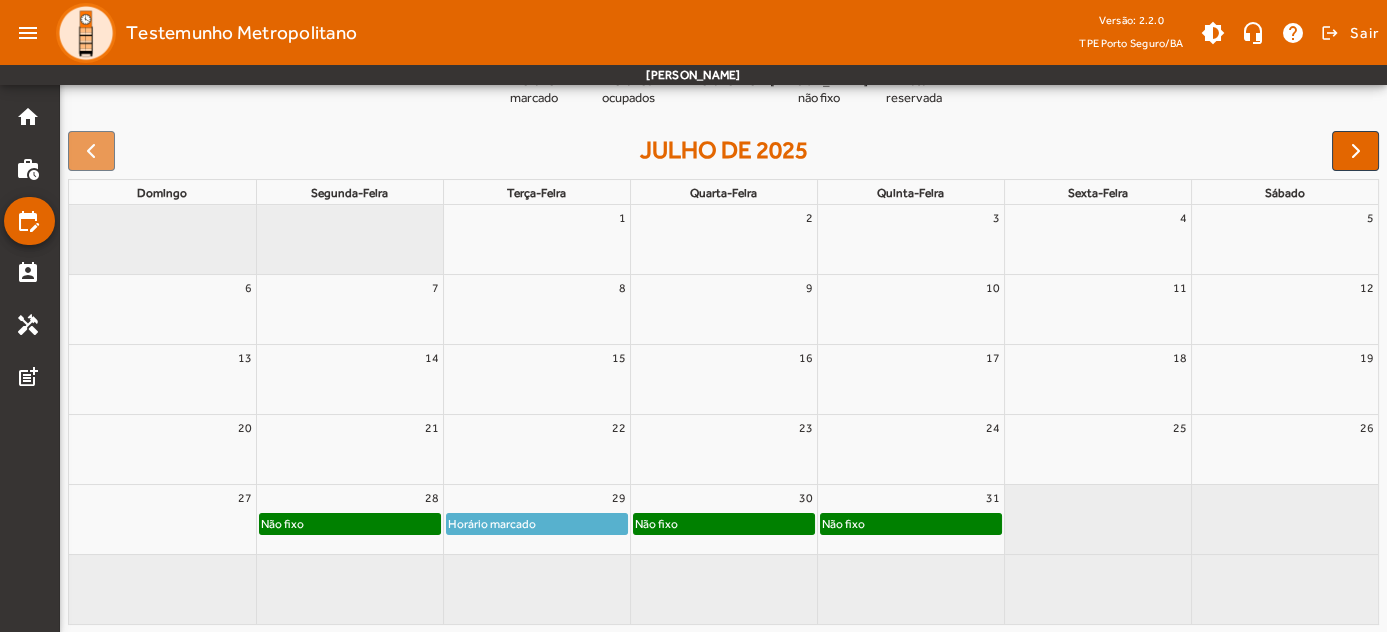 click on "28" at bounding box center (350, 498) 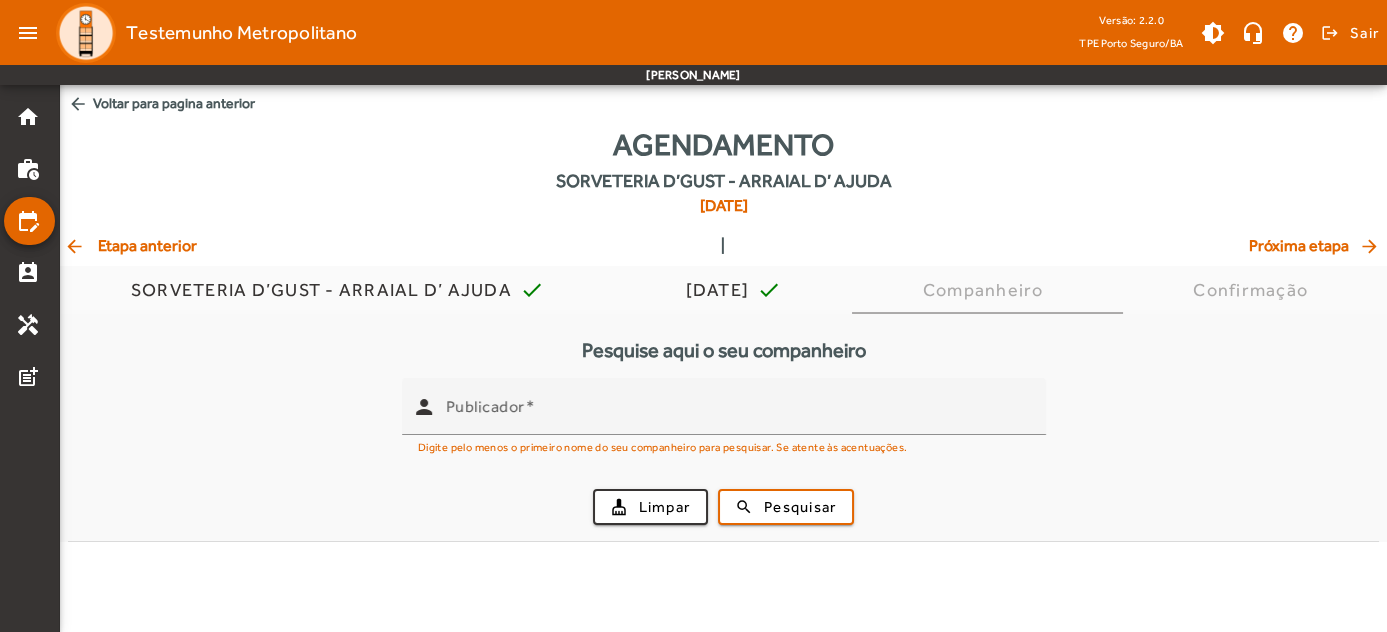 scroll, scrollTop: 0, scrollLeft: 0, axis: both 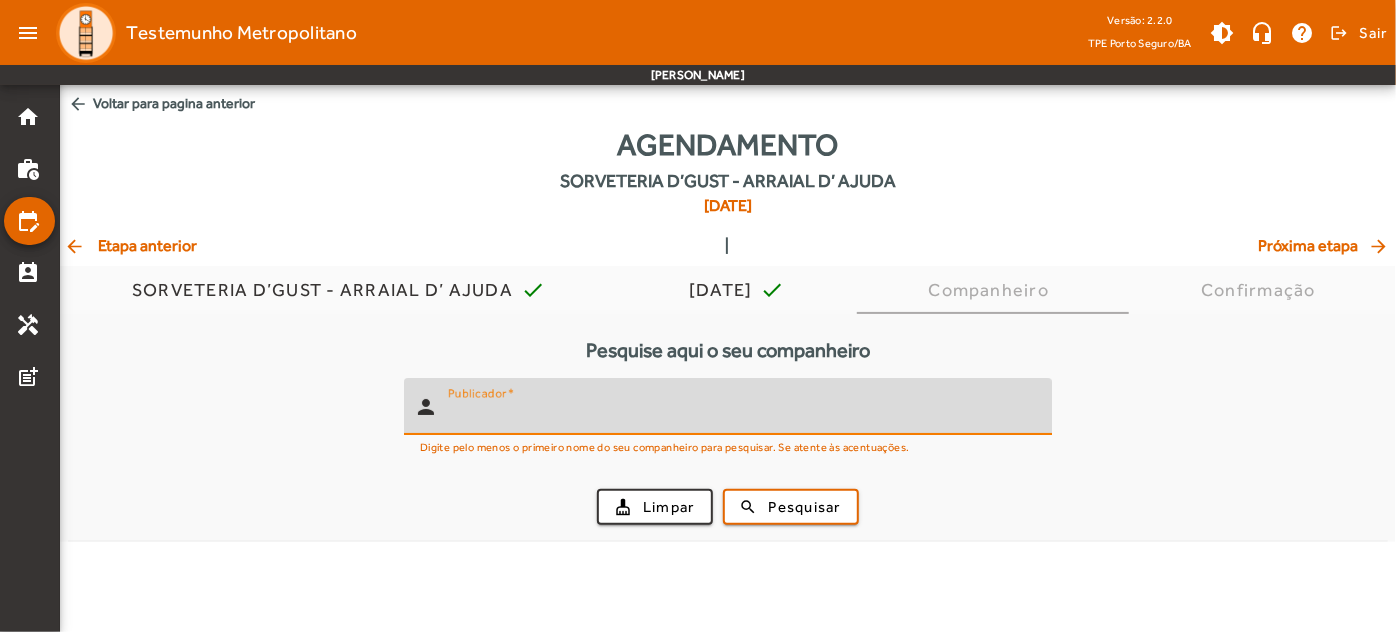 click on "Publicador" at bounding box center (742, 415) 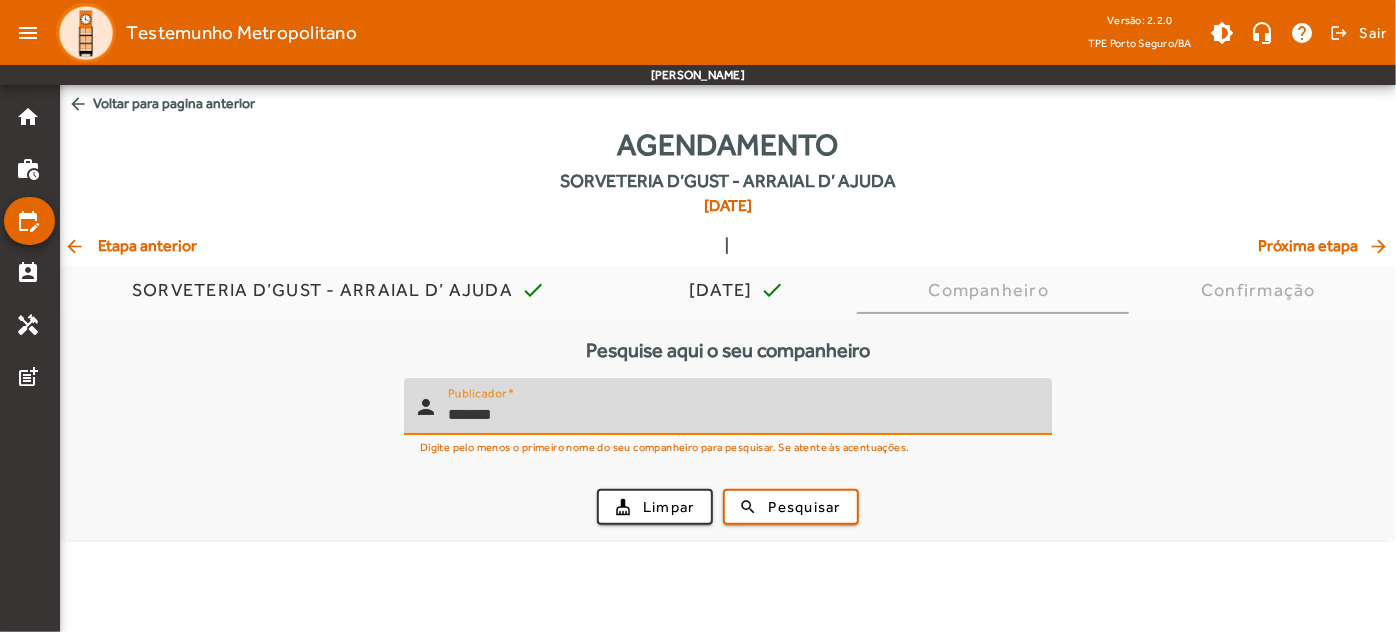 type on "*******" 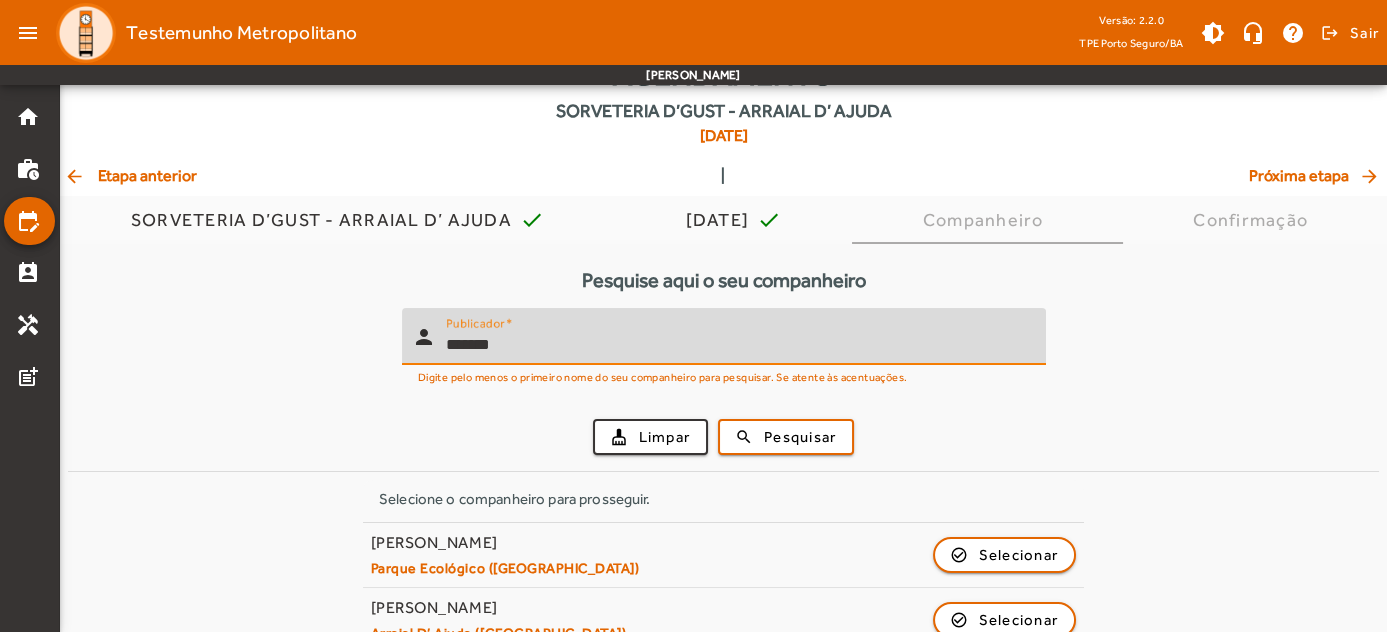 scroll, scrollTop: 104, scrollLeft: 0, axis: vertical 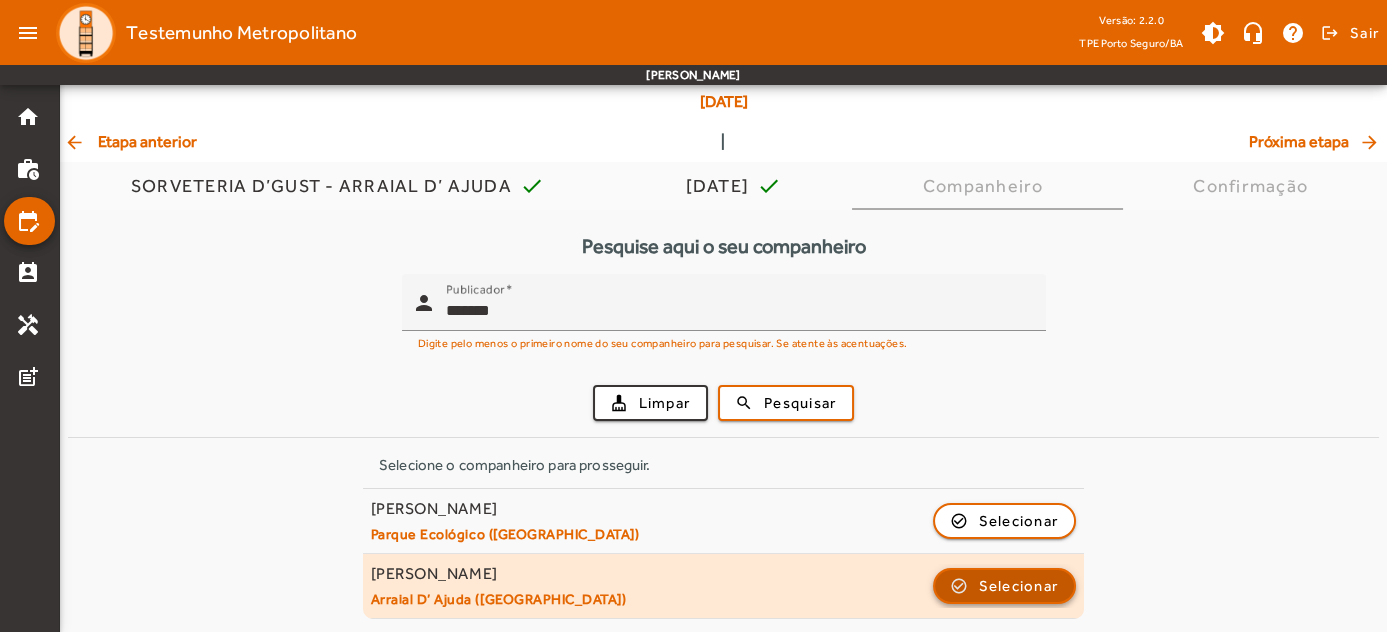 click on "Selecionar" 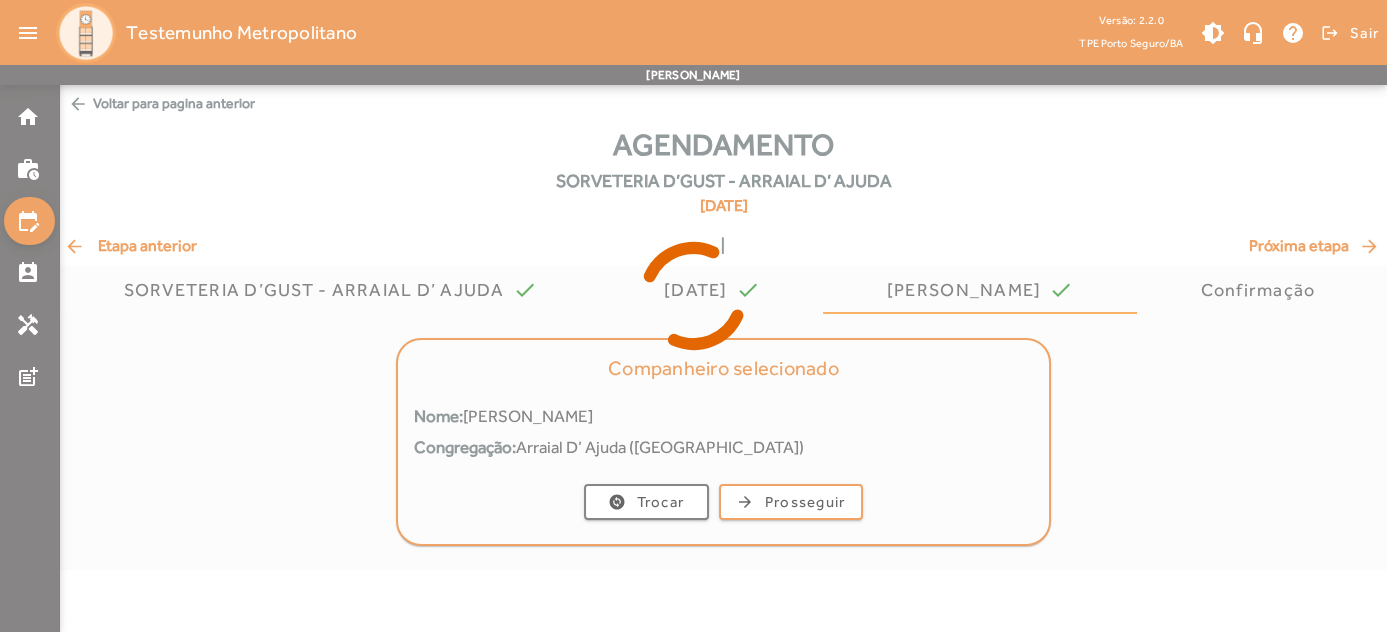 scroll, scrollTop: 0, scrollLeft: 0, axis: both 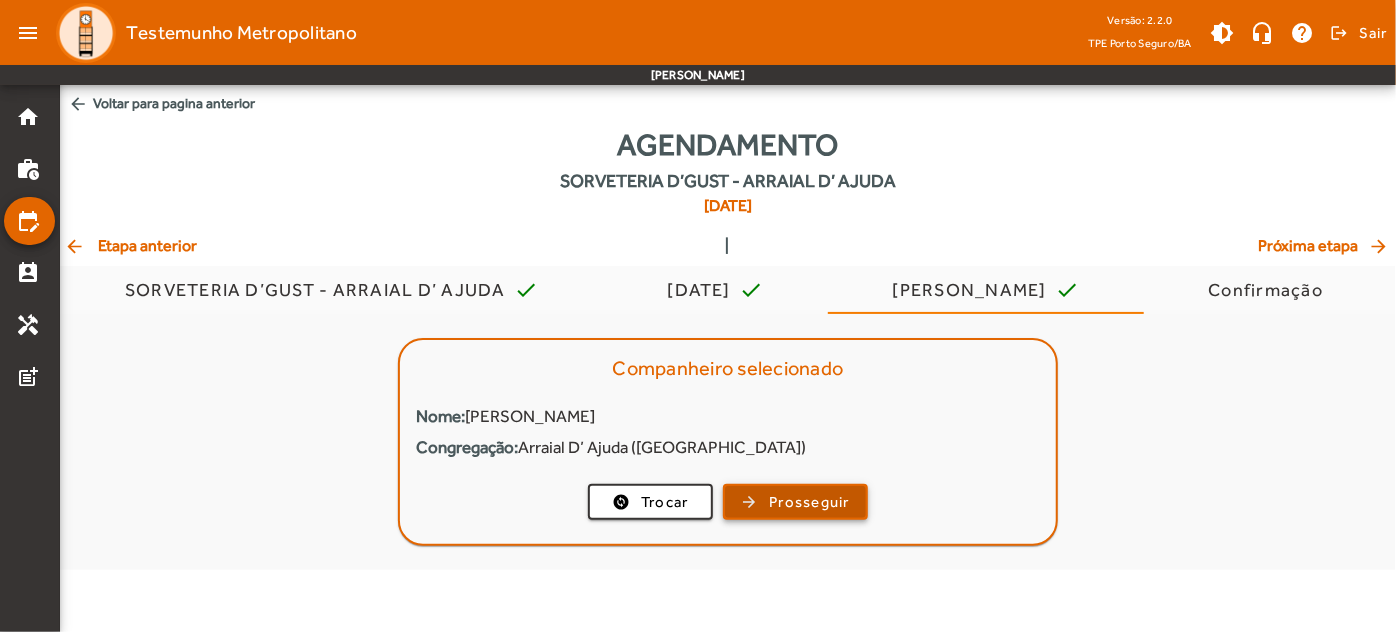 click on "Prosseguir" 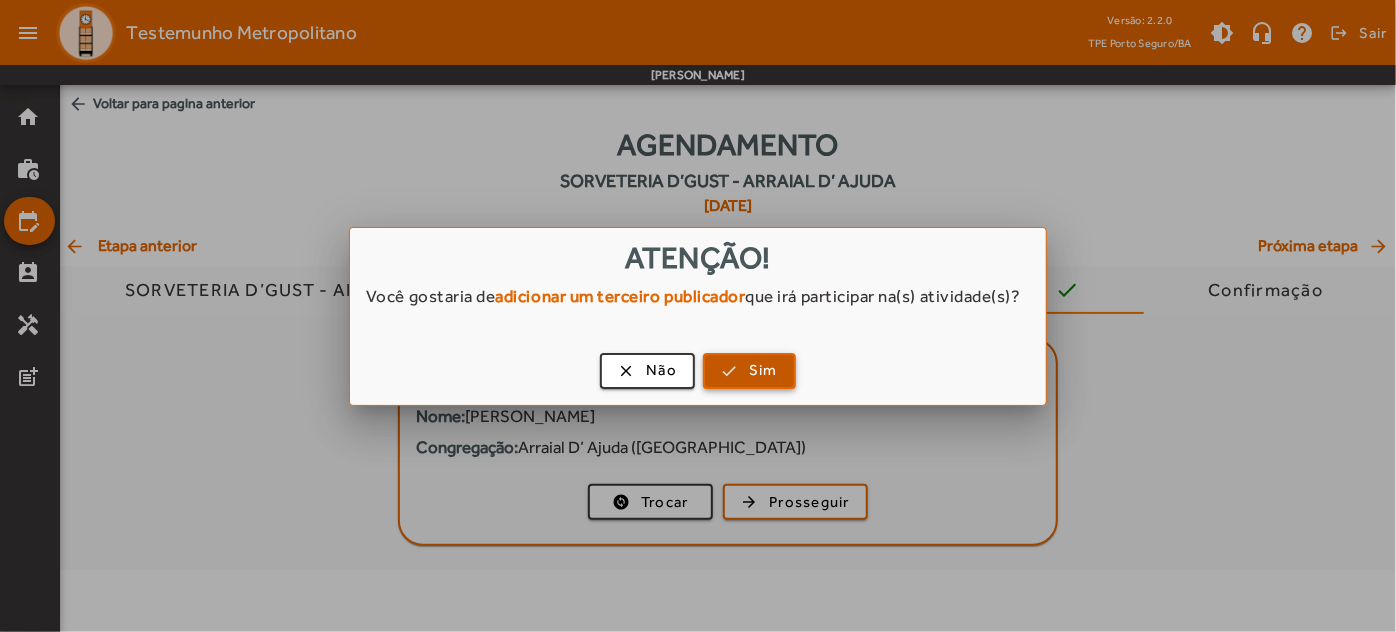 click at bounding box center [749, 371] 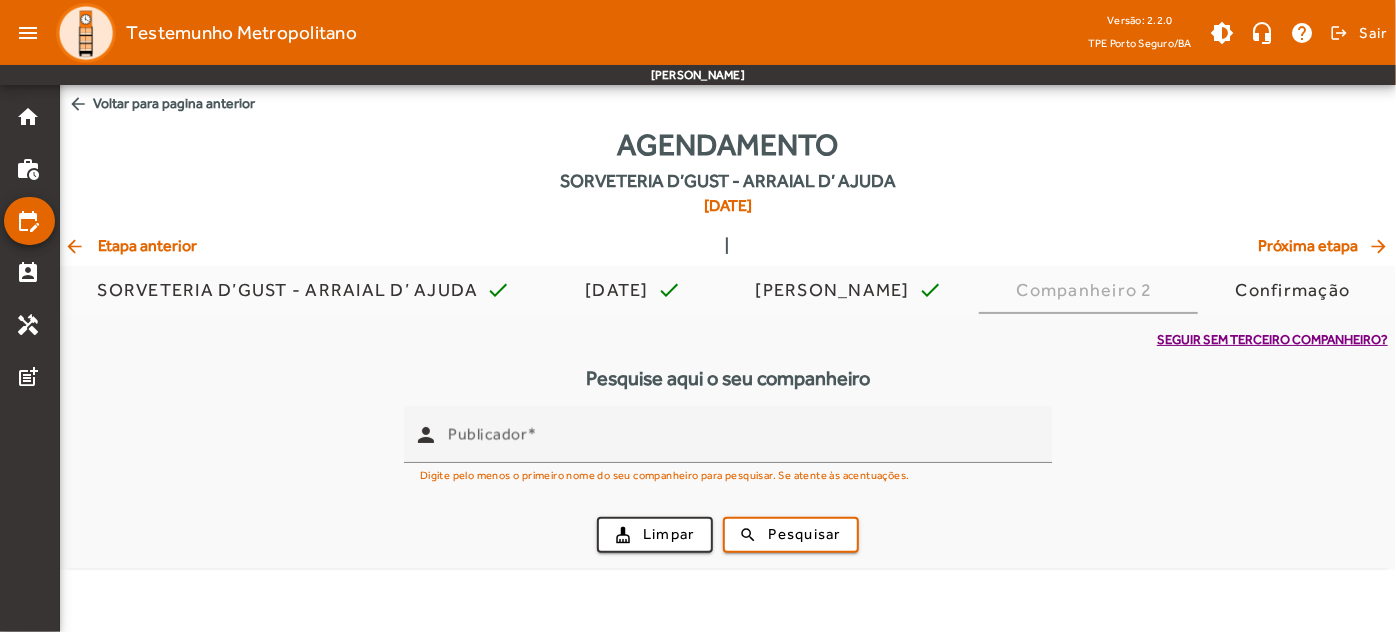 click on "Seguir sem terceiro companheiro?" at bounding box center [1272, 340] 